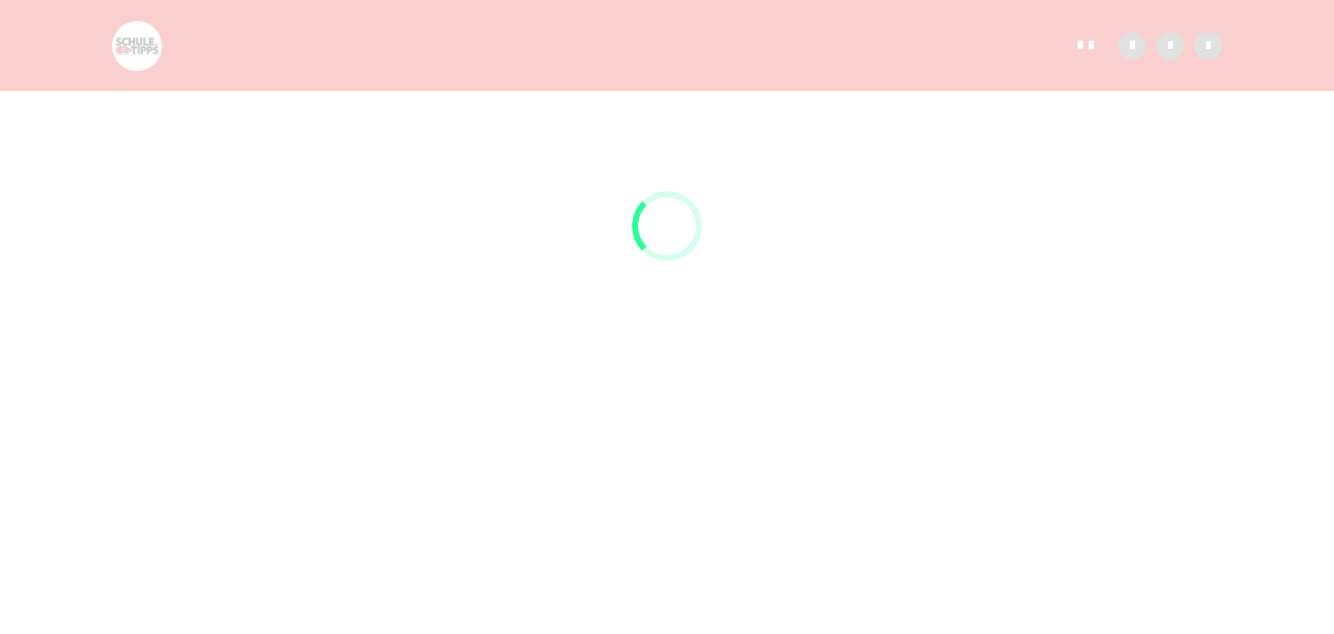scroll, scrollTop: 94, scrollLeft: 0, axis: vertical 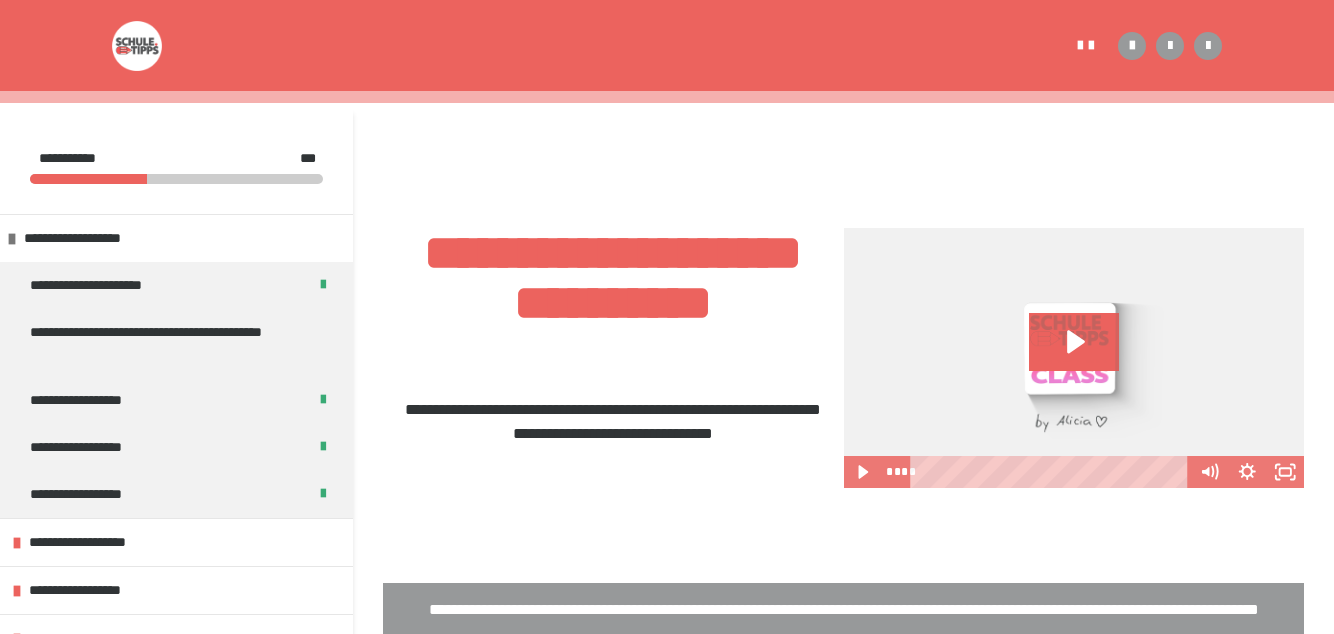 click on "**********" at bounding box center (176, 238) 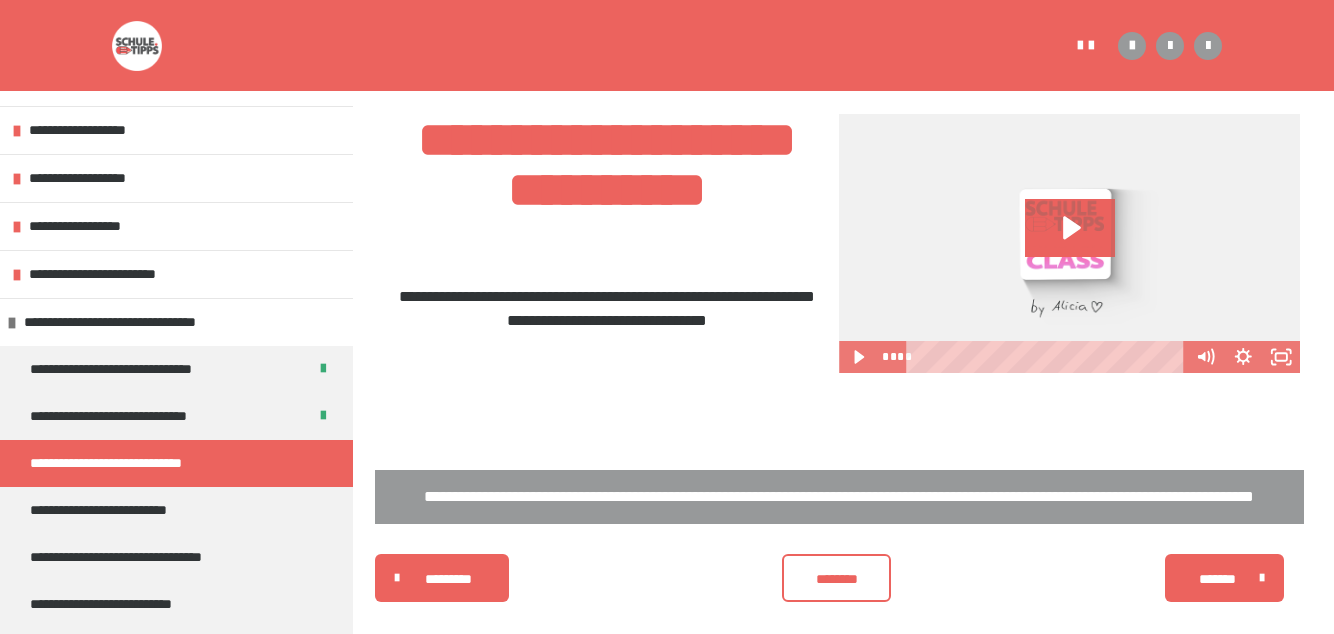 scroll, scrollTop: 428, scrollLeft: 0, axis: vertical 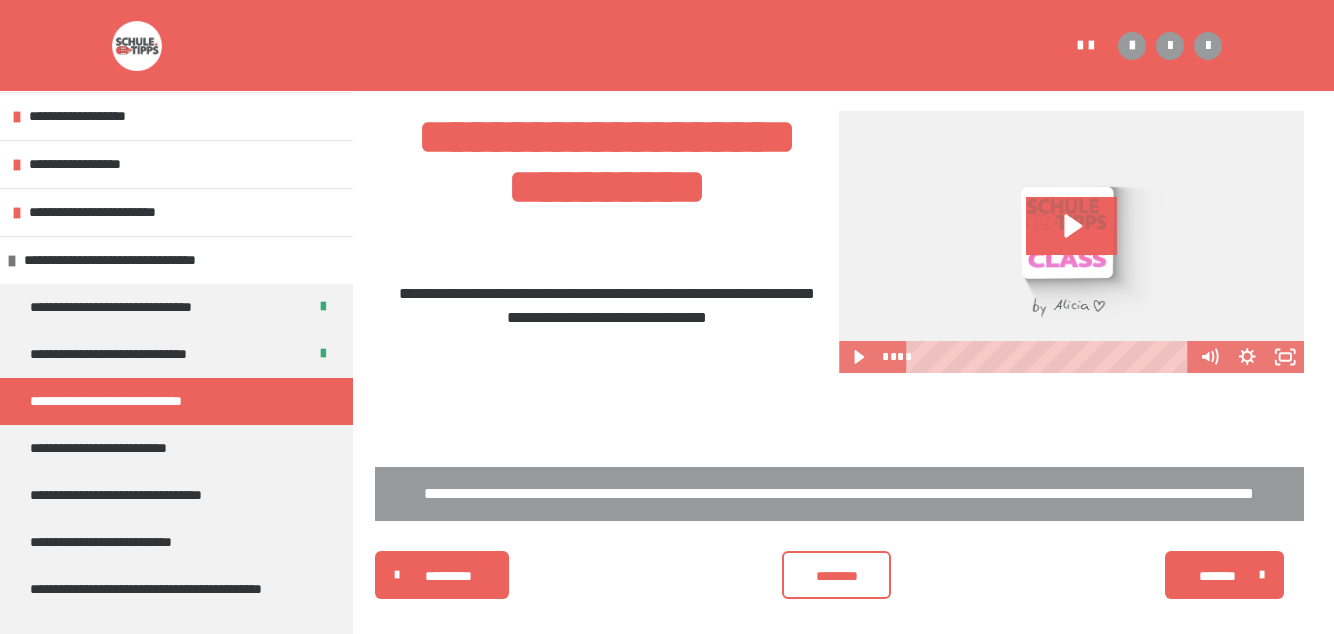 click 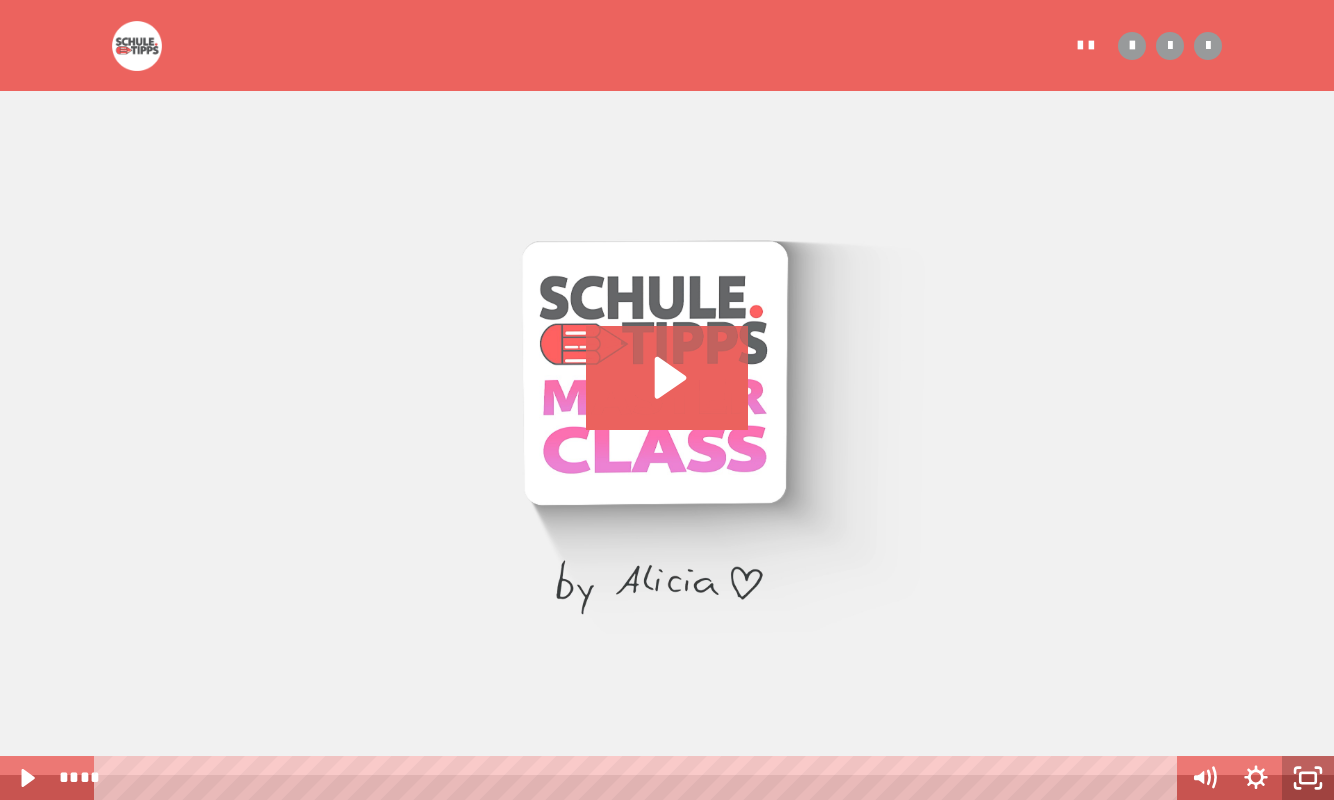 click at bounding box center [667, 400] 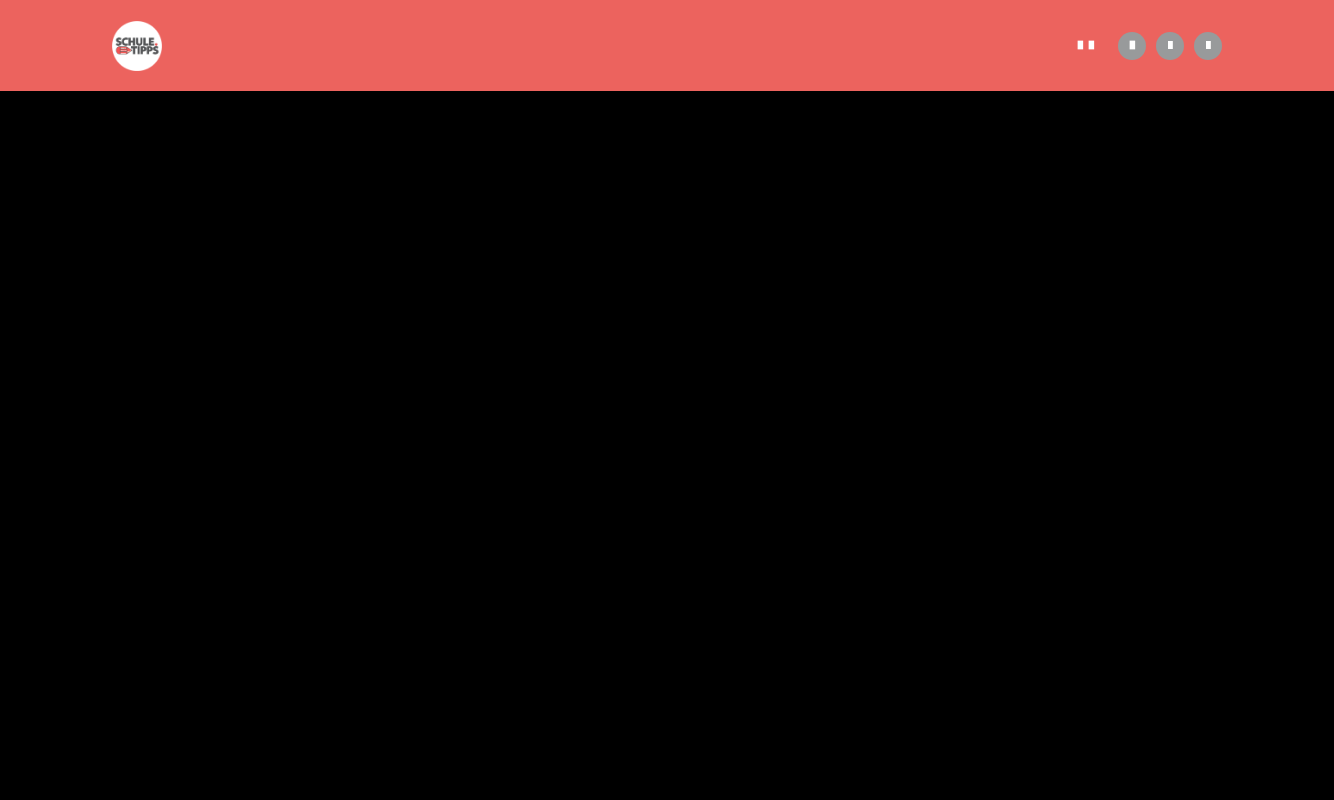click at bounding box center (667, 400) 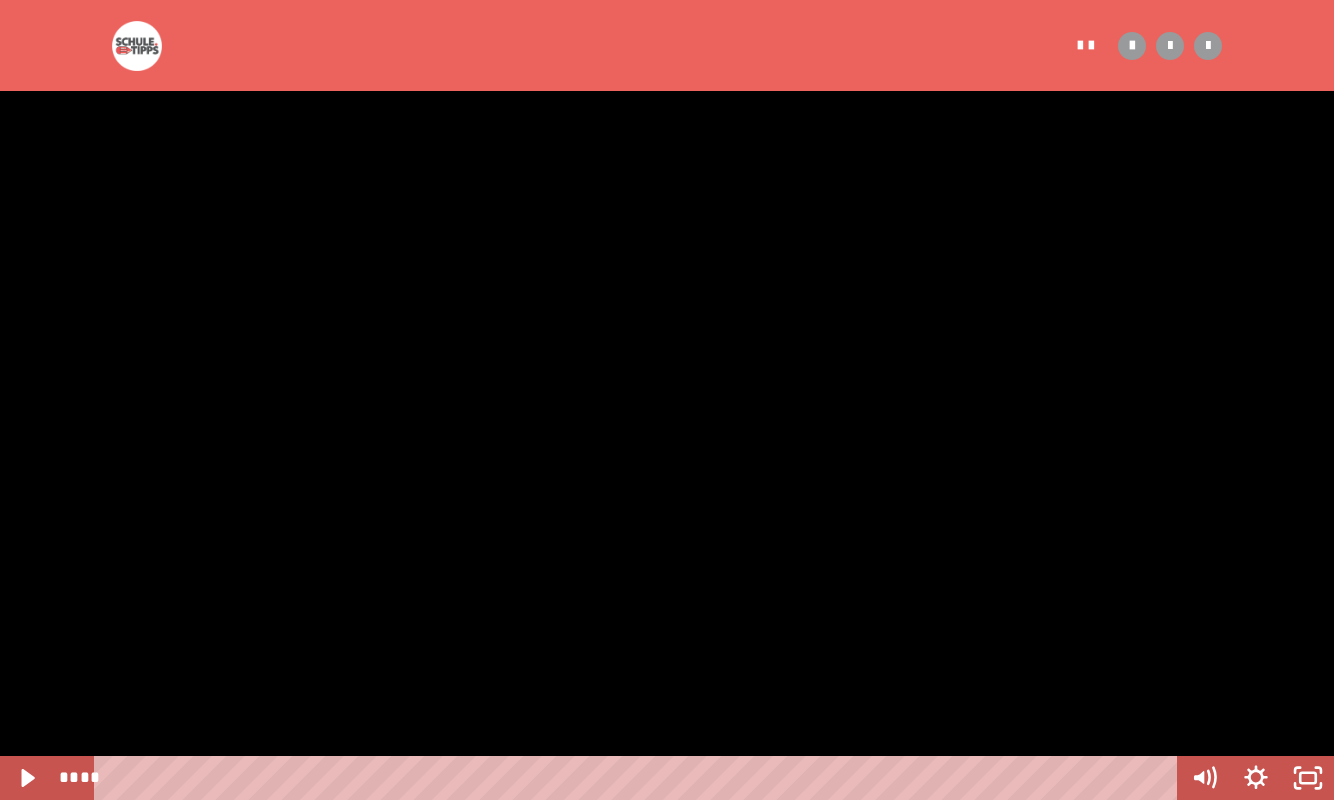 click at bounding box center [667, 400] 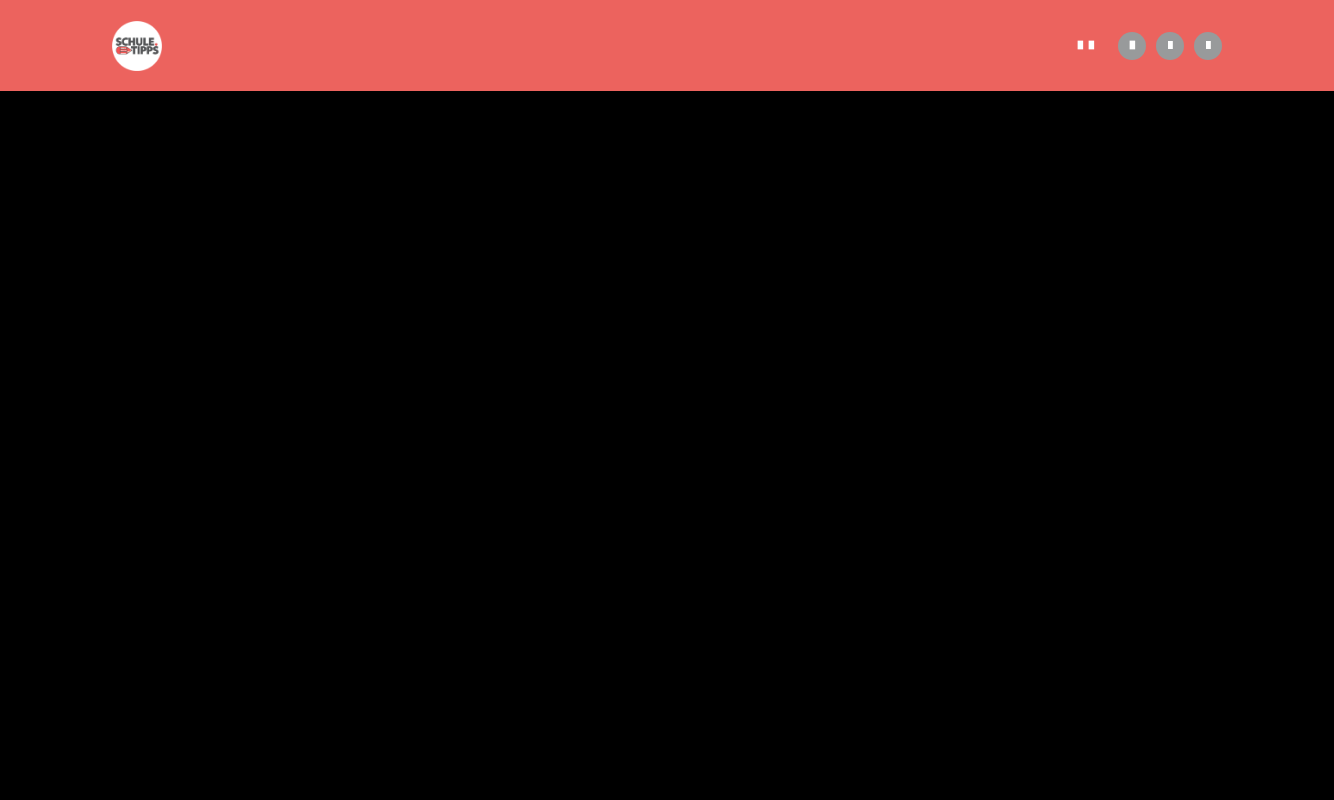 click at bounding box center (667, 400) 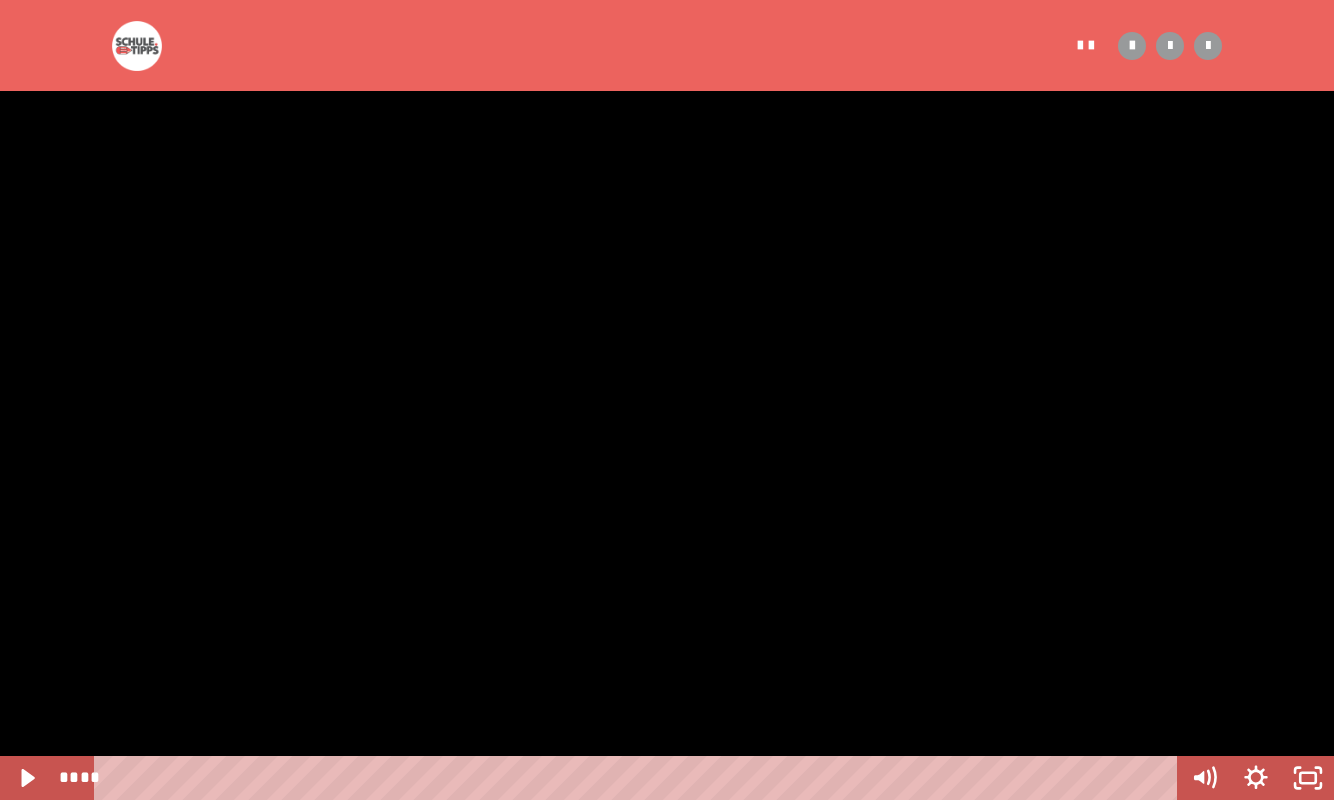 click at bounding box center [667, 400] 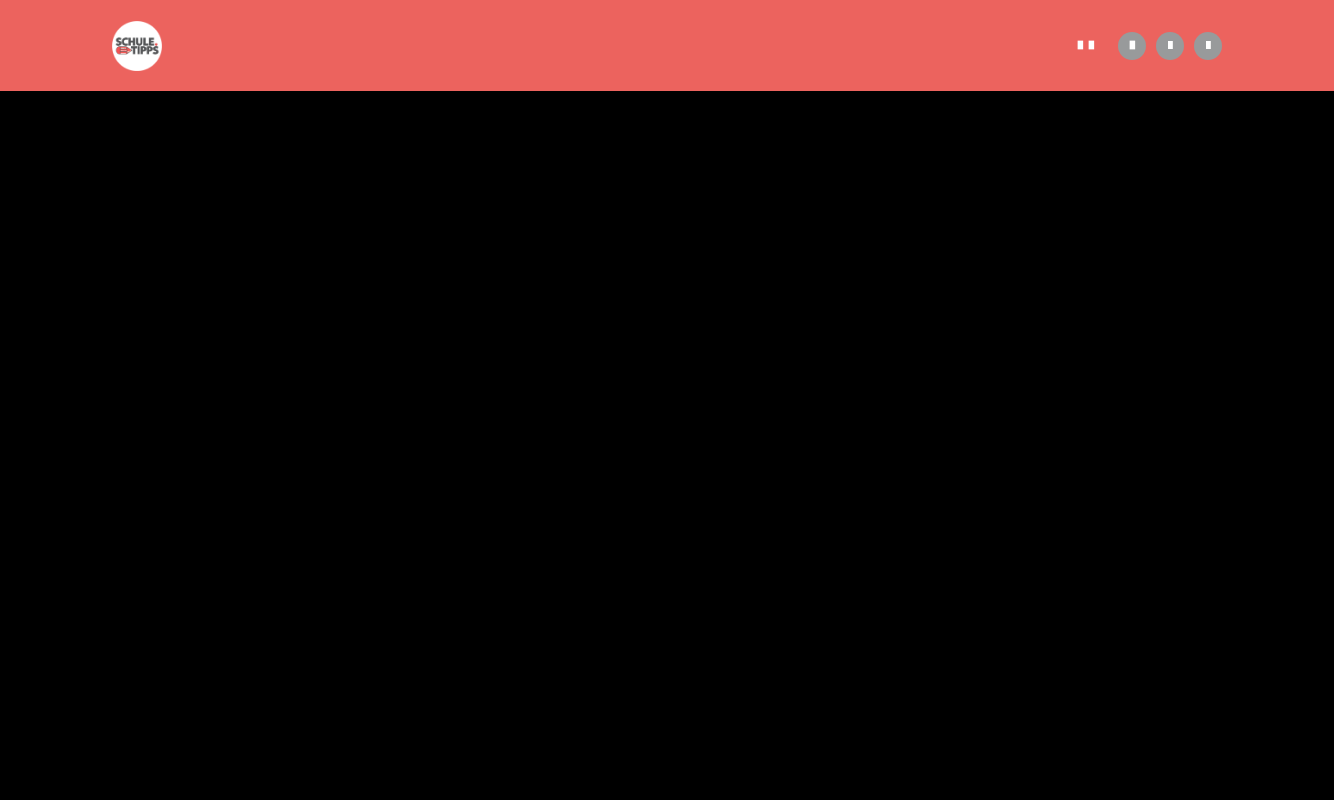 click at bounding box center [667, 400] 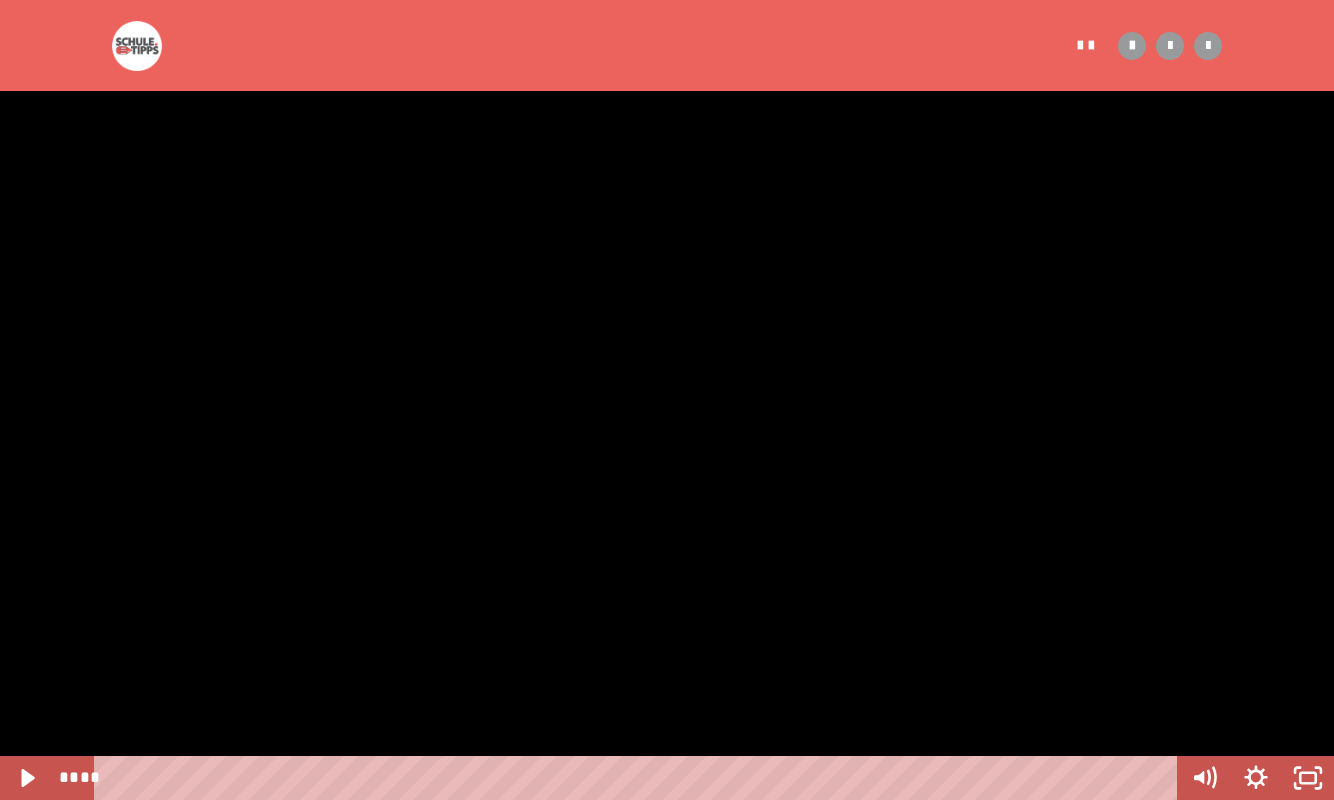 click at bounding box center (667, 400) 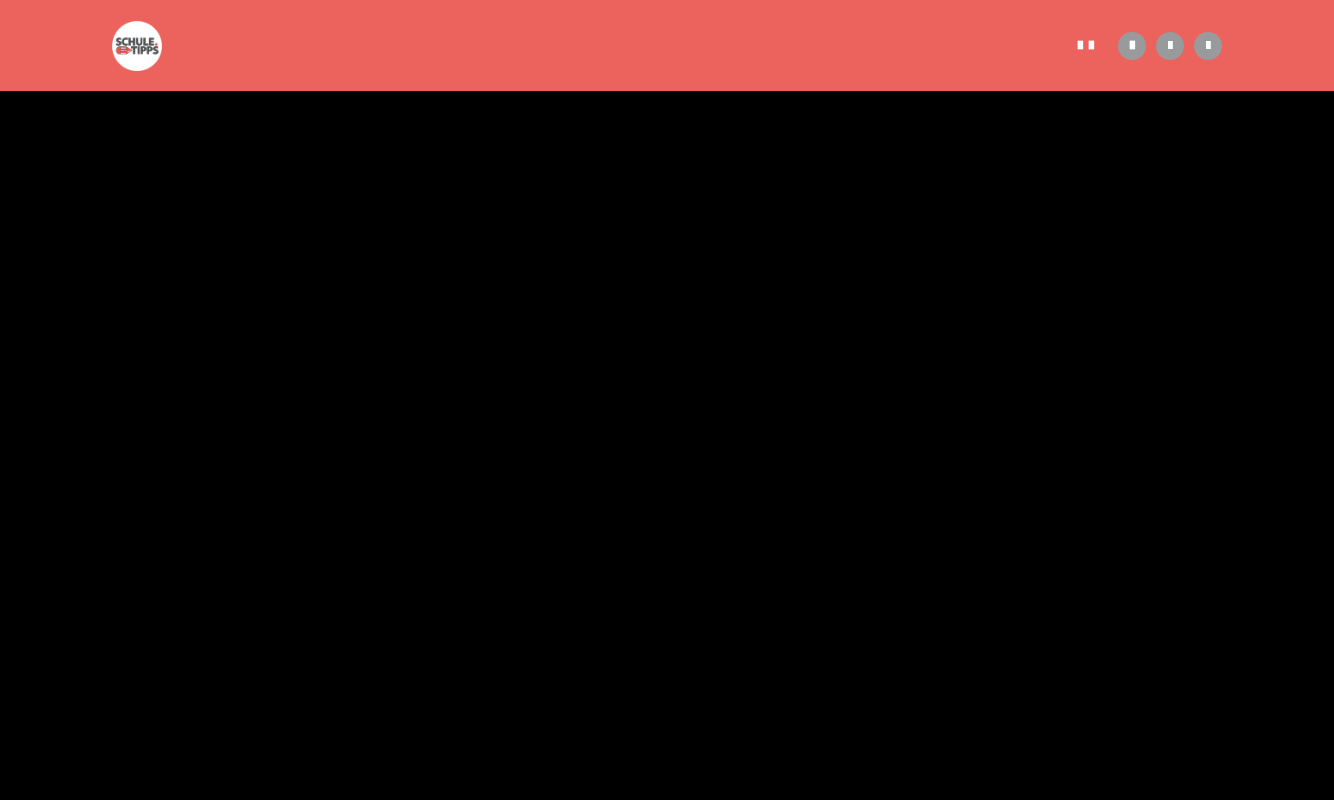 click at bounding box center (667, 400) 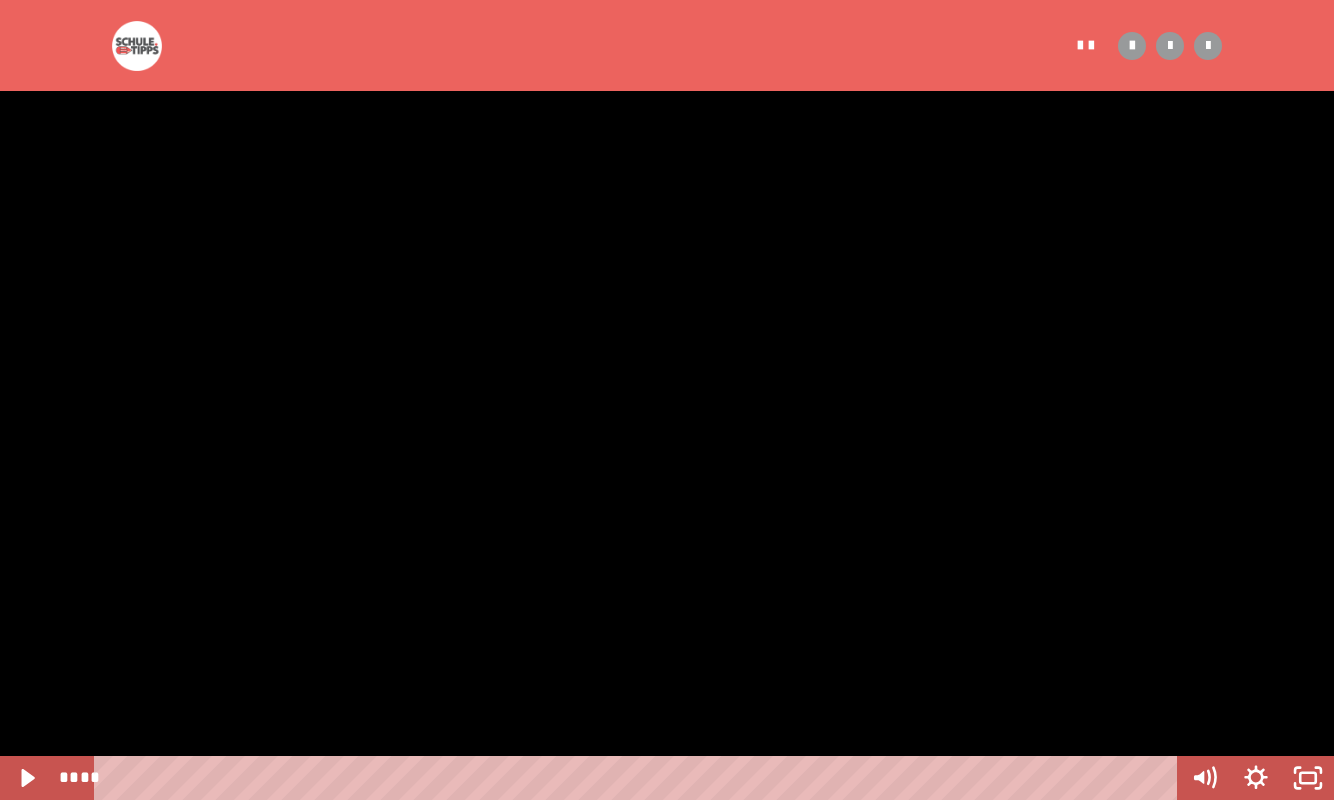 click at bounding box center (667, 400) 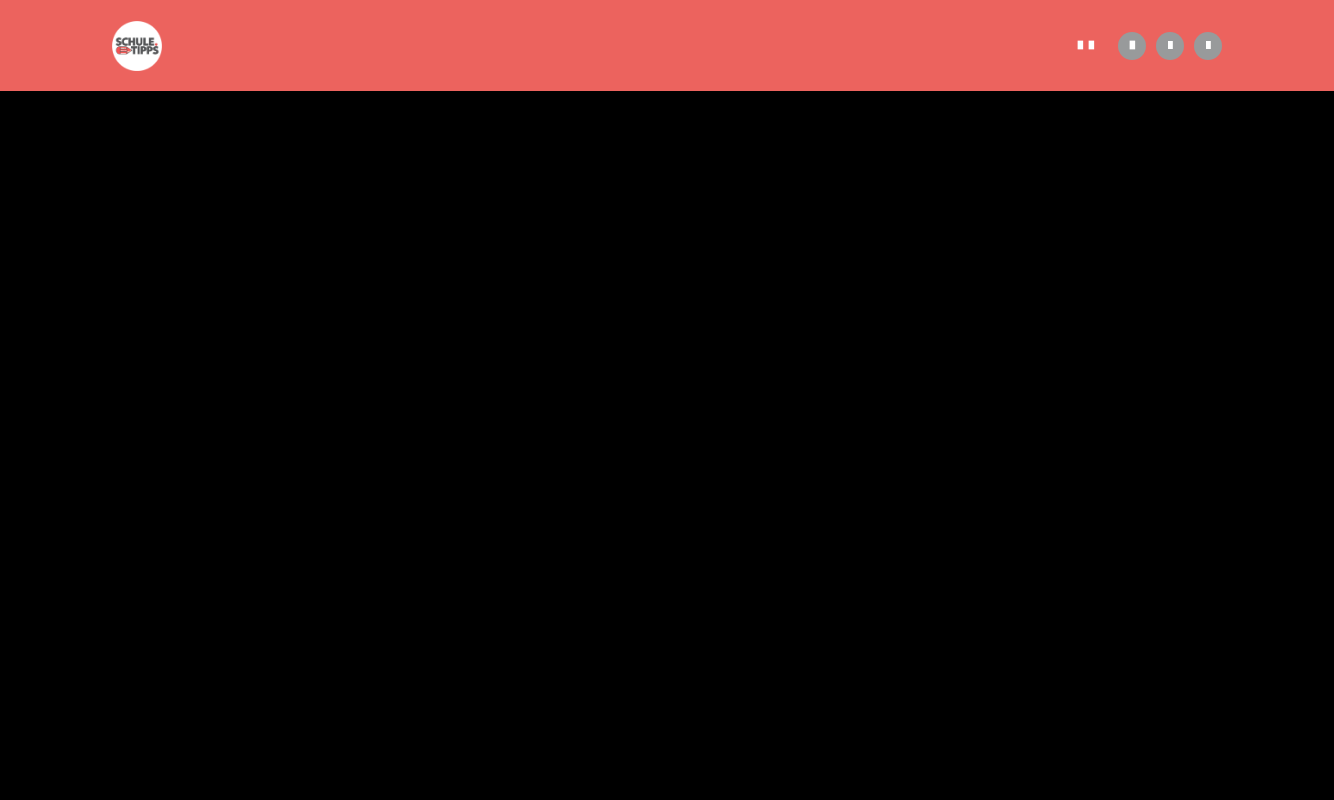 click at bounding box center (667, 400) 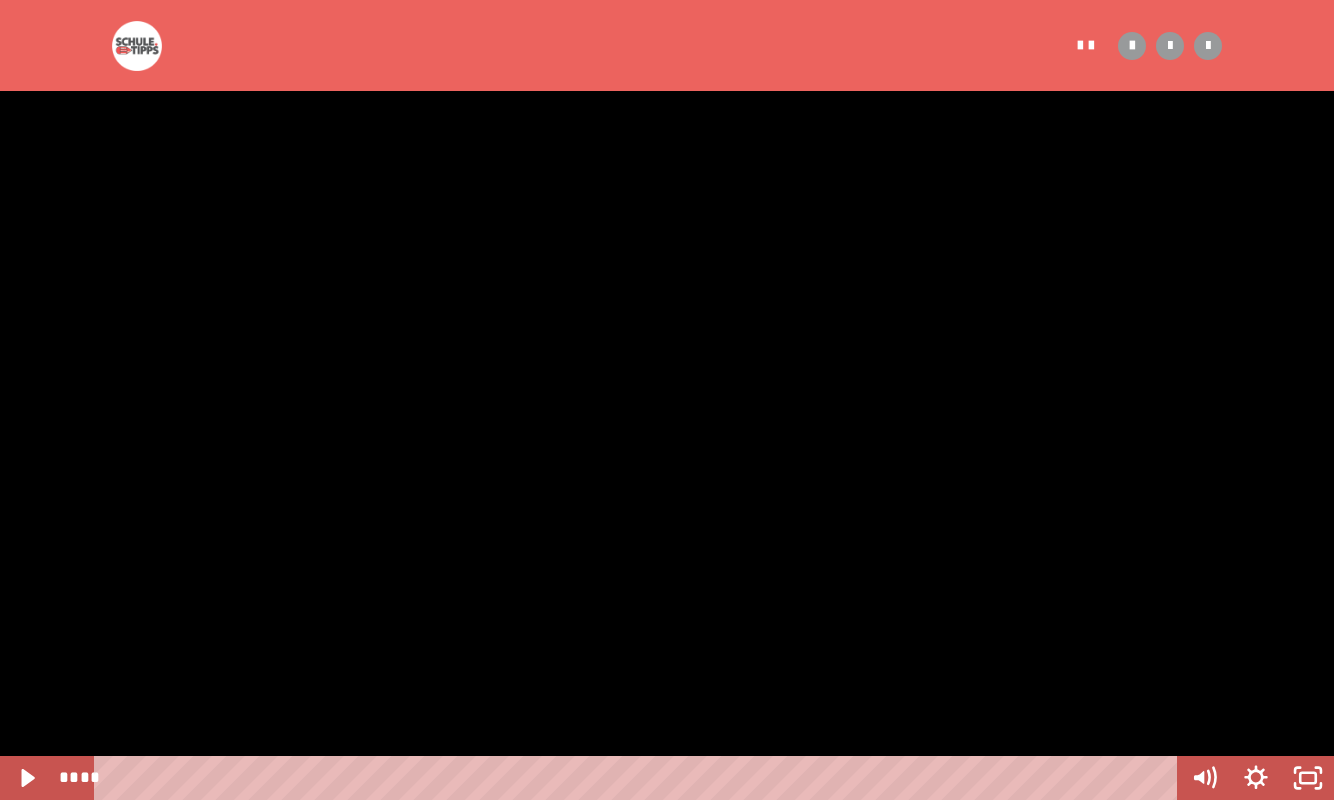 click 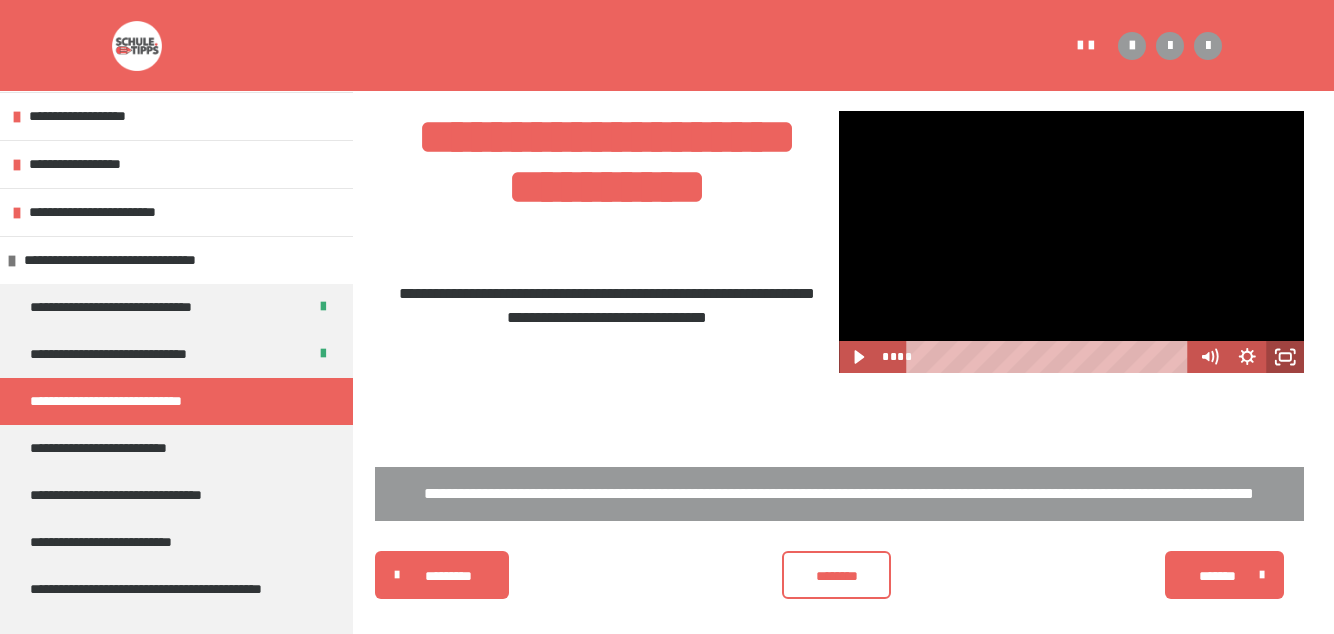 click on "********" at bounding box center [837, 575] 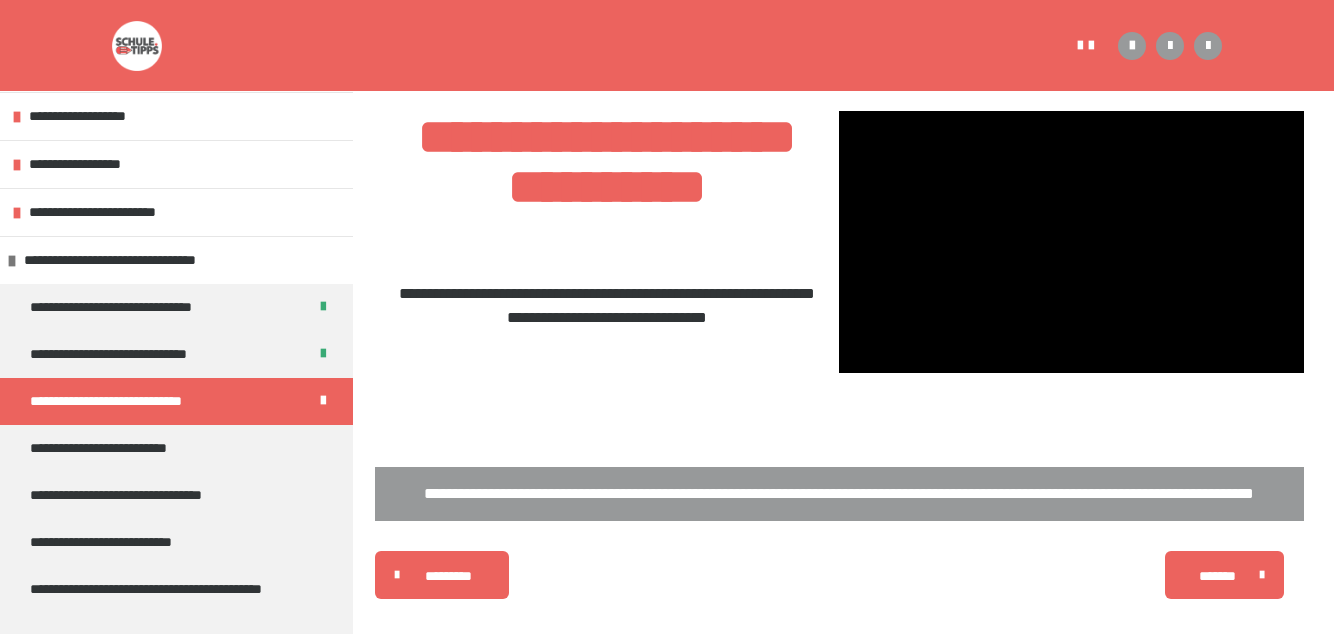 click on "********* ******** *******" at bounding box center [839, 575] 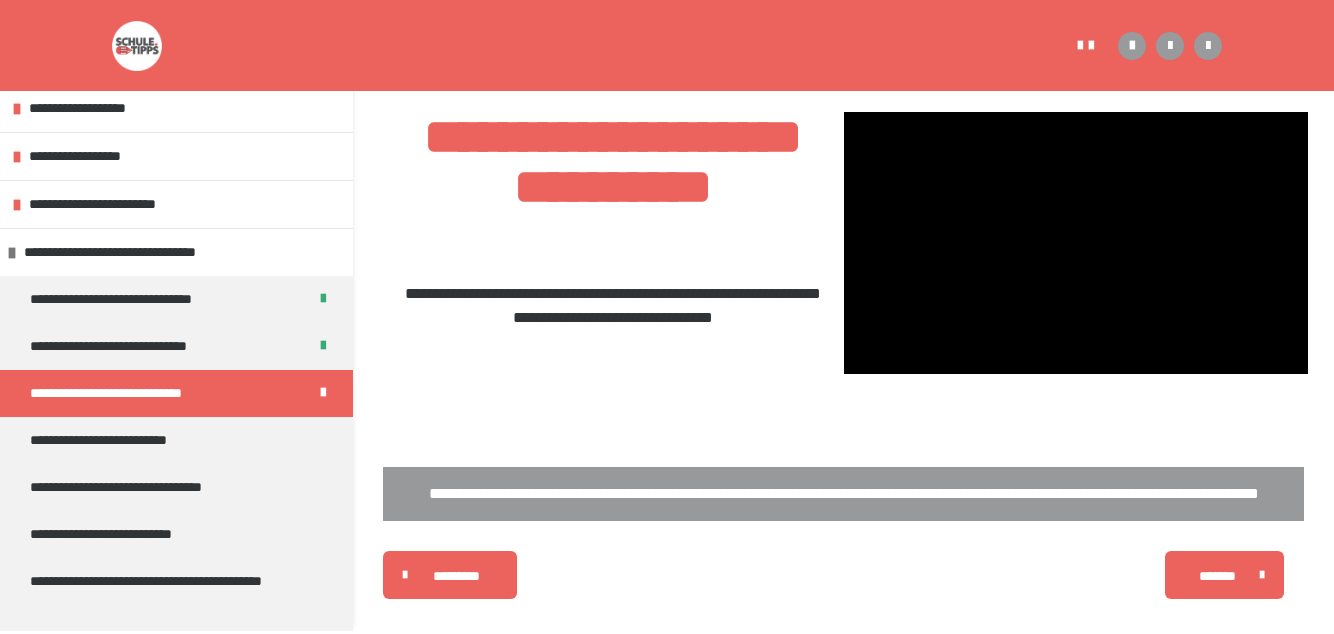 scroll, scrollTop: 180, scrollLeft: 0, axis: vertical 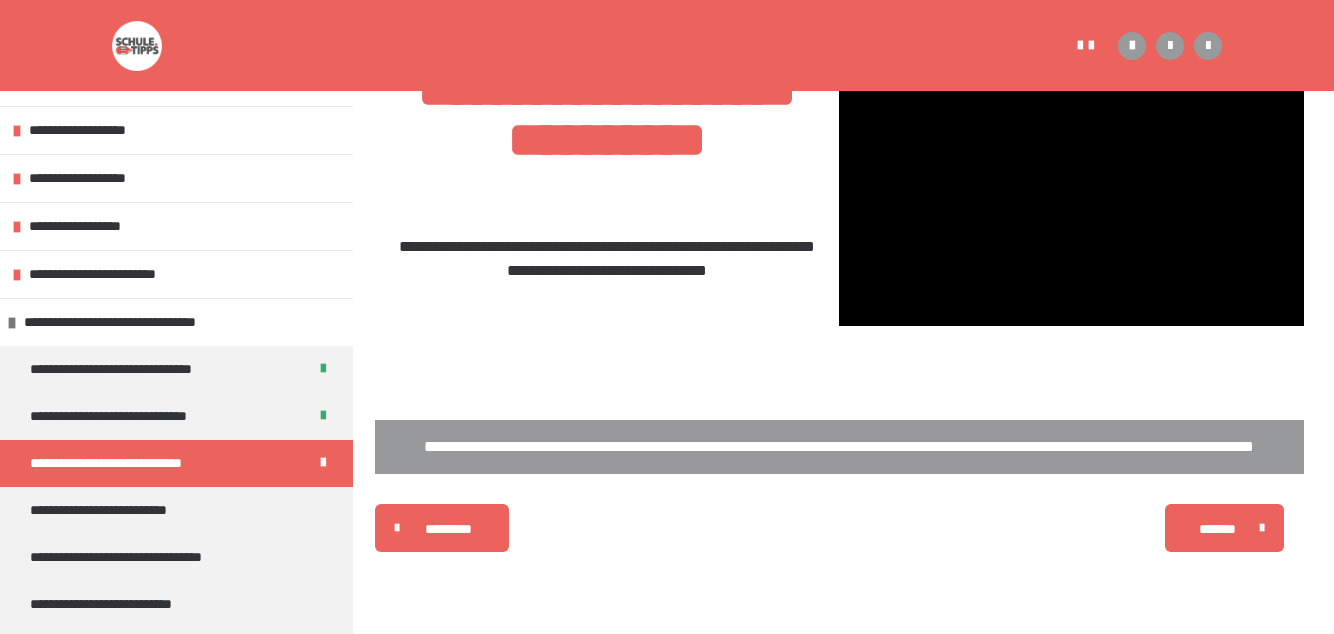 click on "**********" at bounding box center (120, 510) 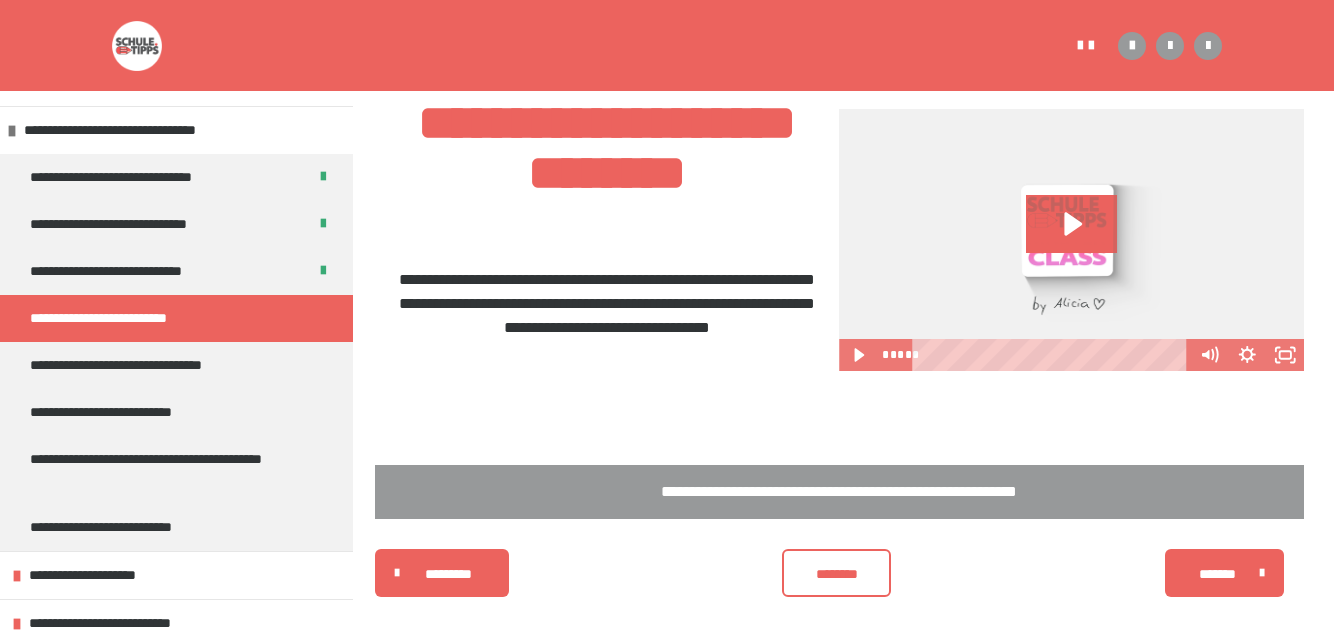 scroll, scrollTop: 182, scrollLeft: 0, axis: vertical 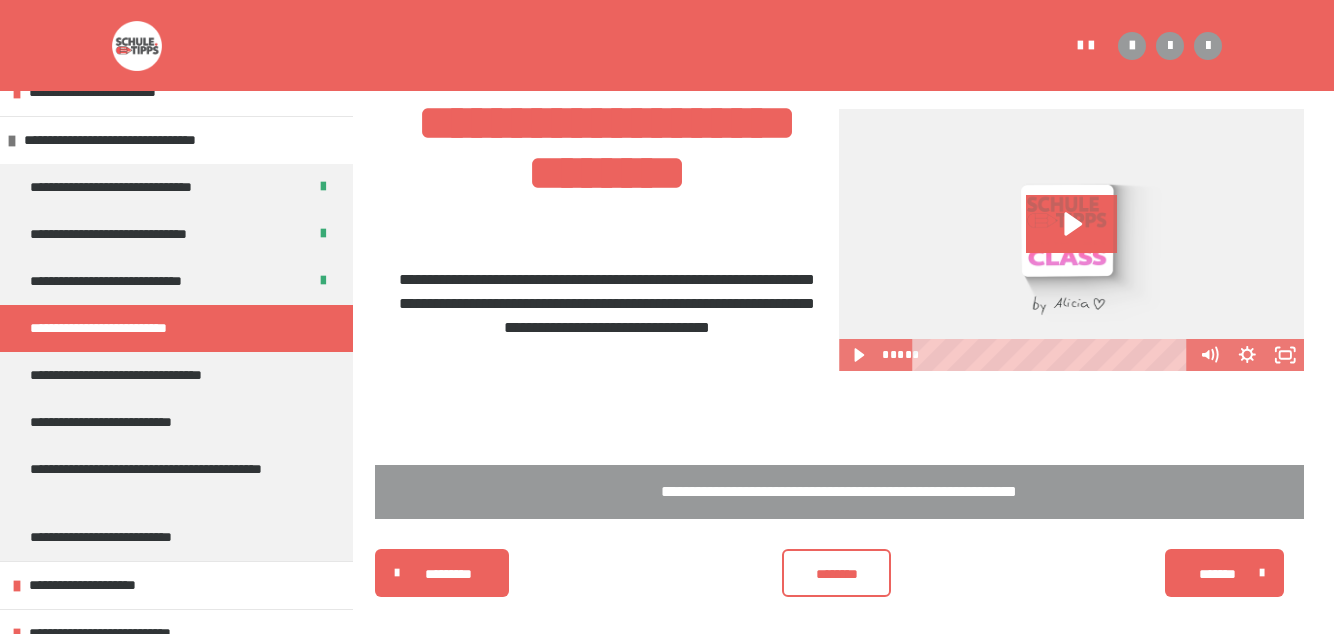 click on "**********" at bounding box center [176, 375] 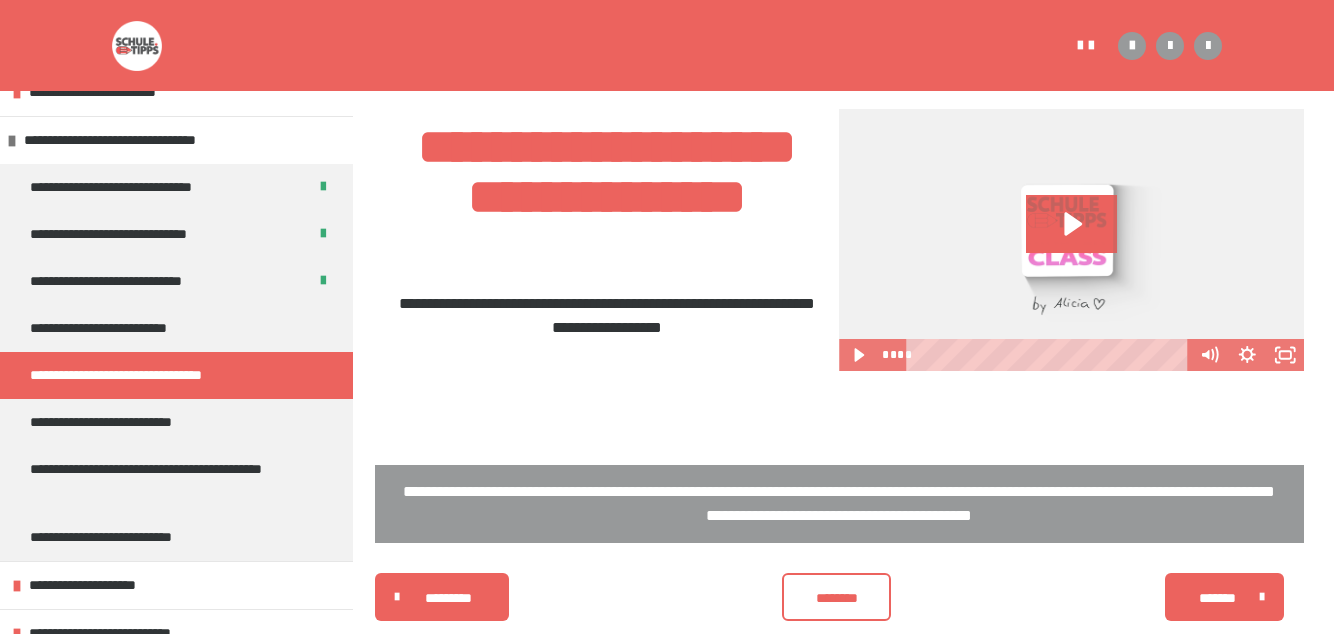click on "**********" at bounding box center [176, 422] 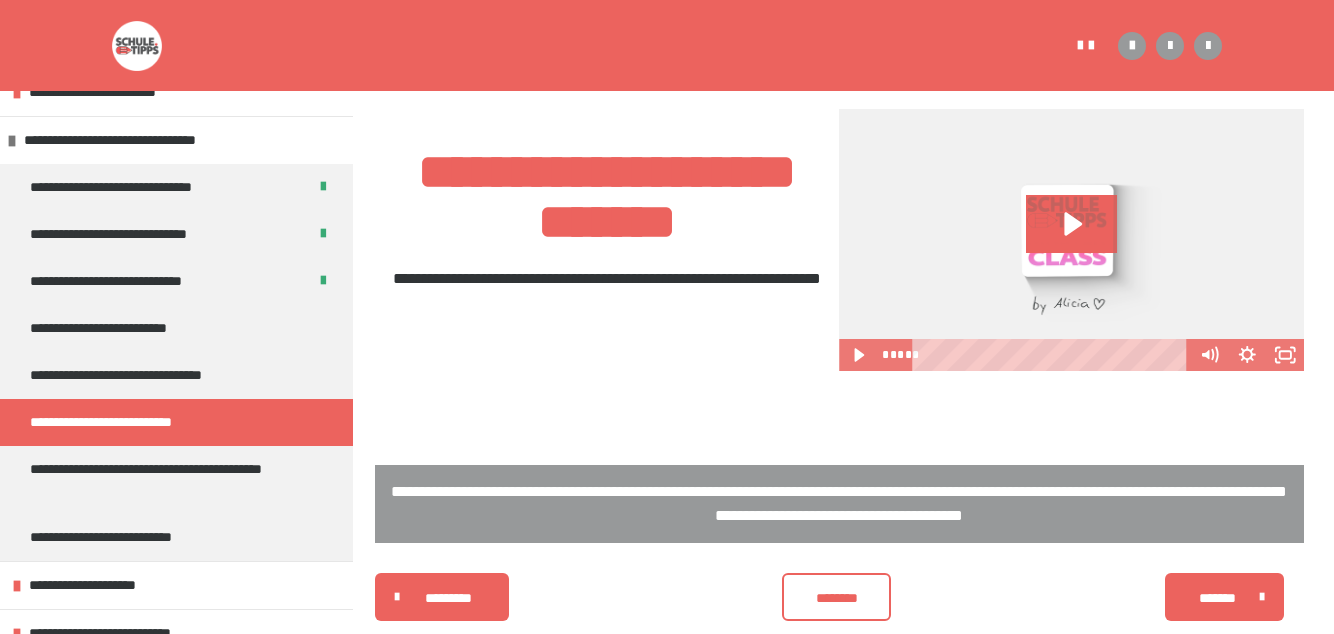click on "**********" at bounding box center [168, 480] 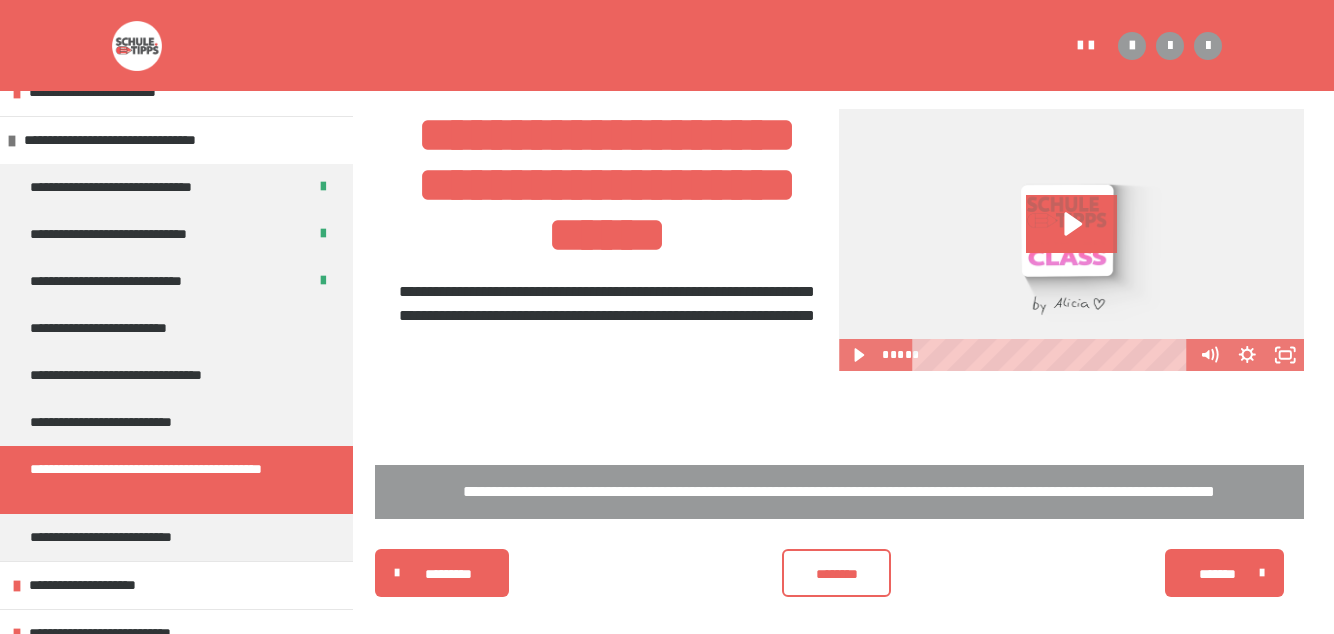 click on "**********" at bounding box center [124, 537] 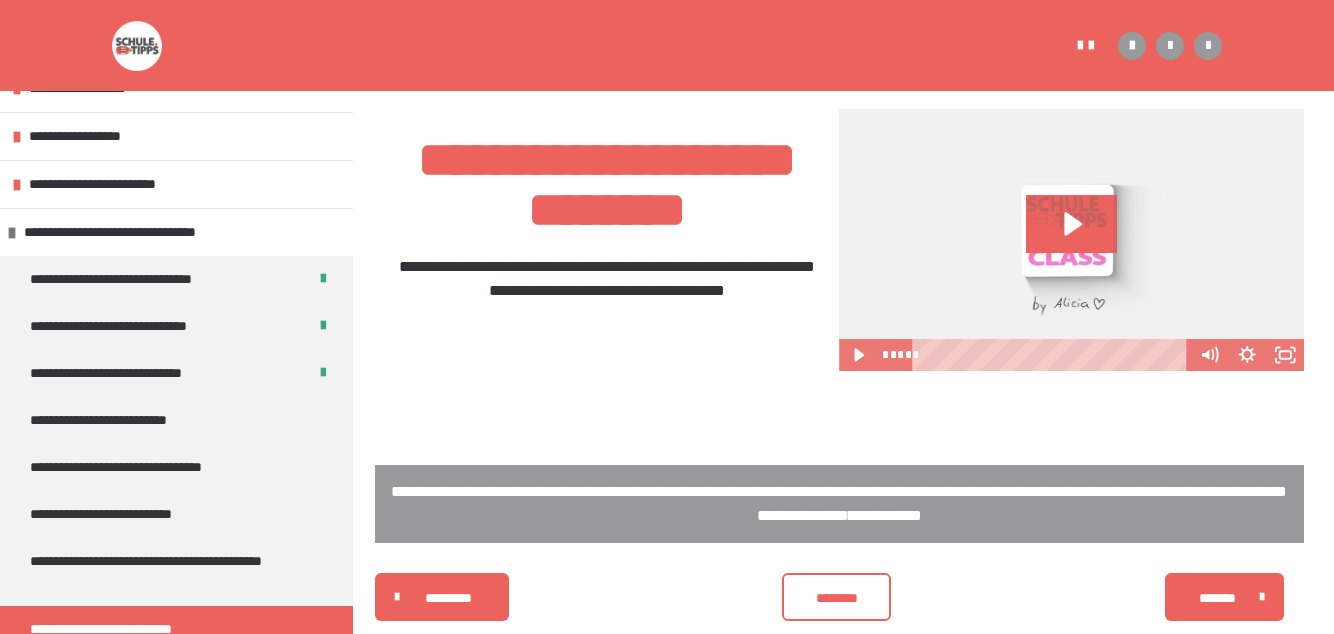 scroll, scrollTop: 89, scrollLeft: 0, axis: vertical 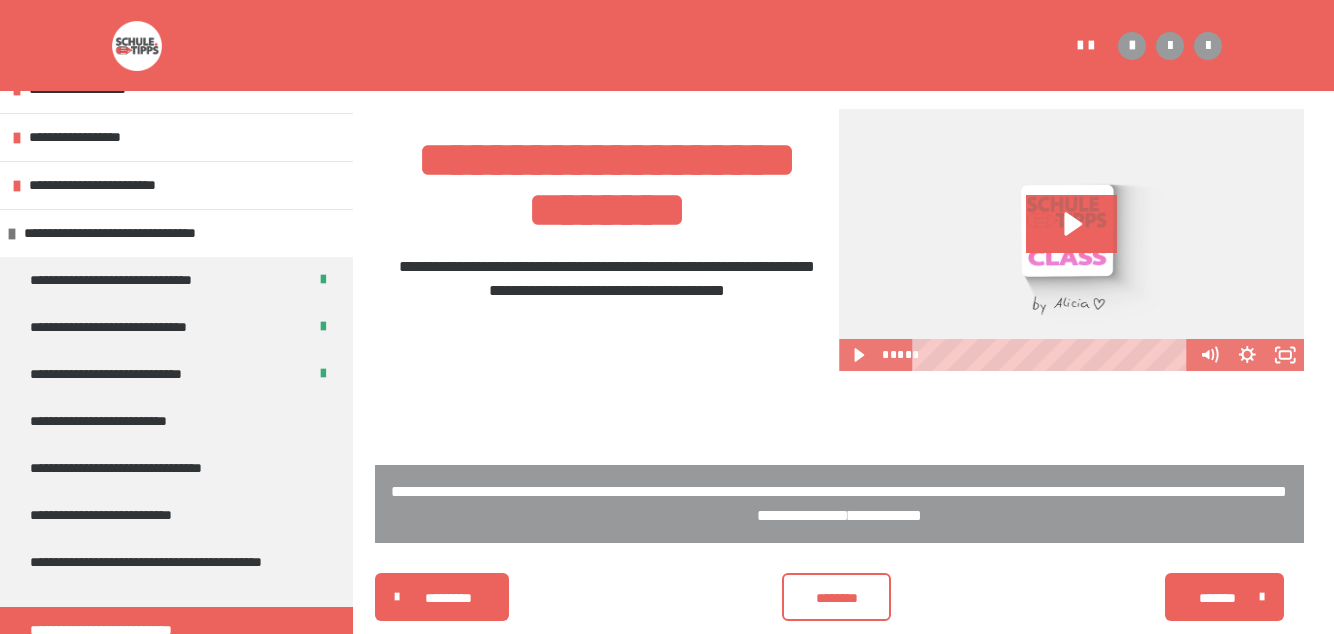 click on "**********" at bounding box center (176, 421) 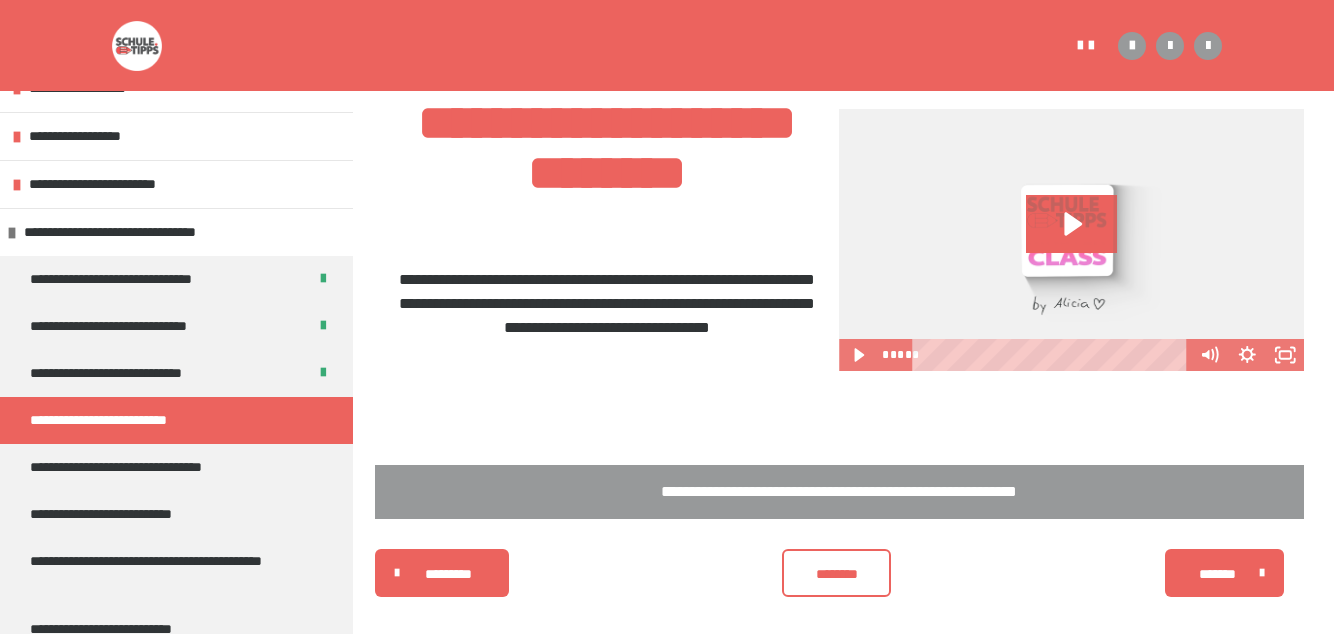 scroll, scrollTop: 0, scrollLeft: 0, axis: both 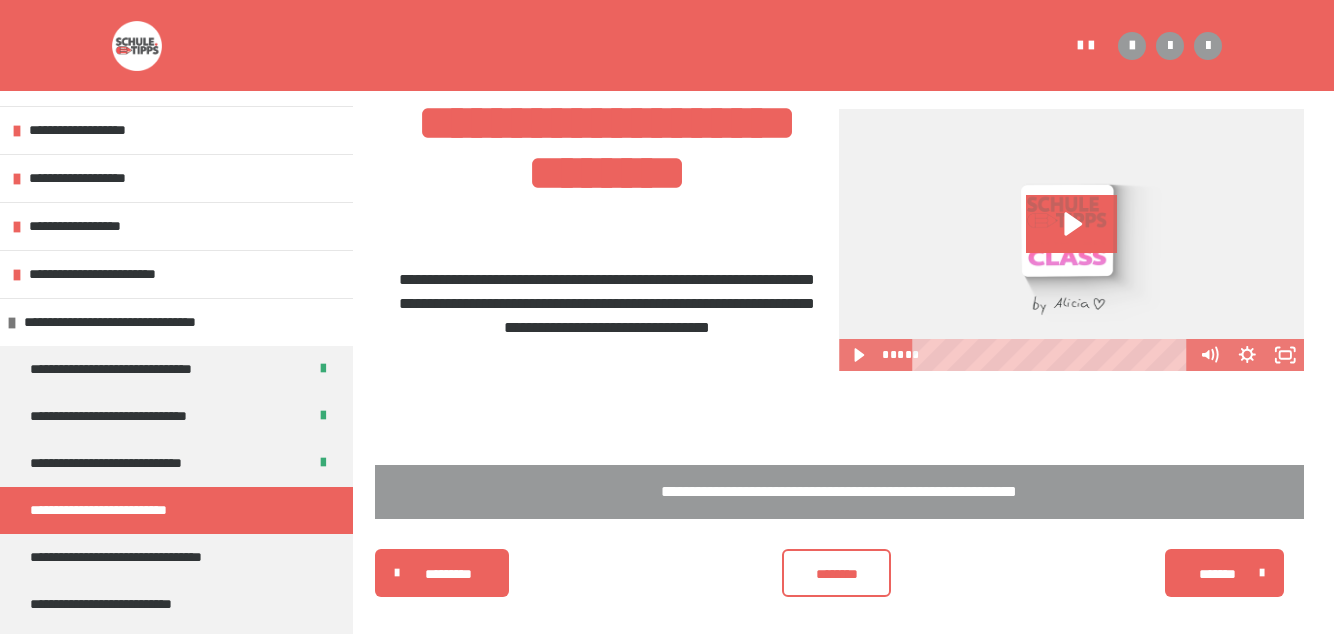 click on "**********" at bounding box center (123, 322) 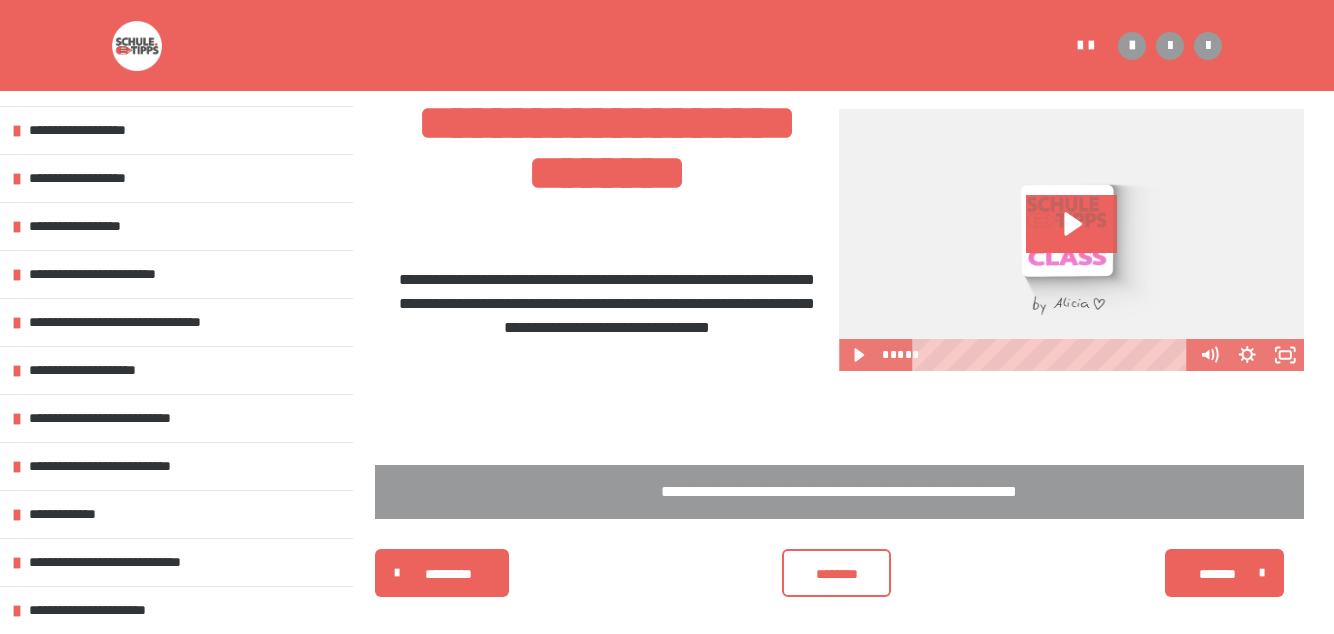 click on "**********" at bounding box center (110, 274) 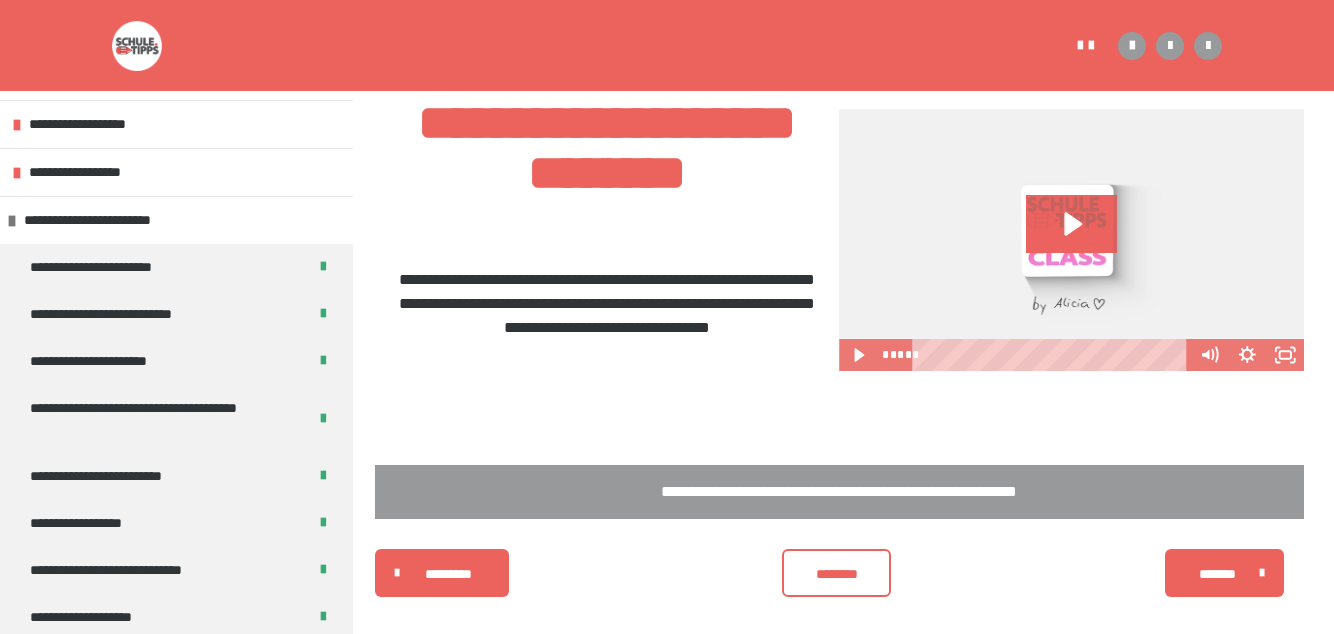 click on "**********" at bounding box center [176, 220] 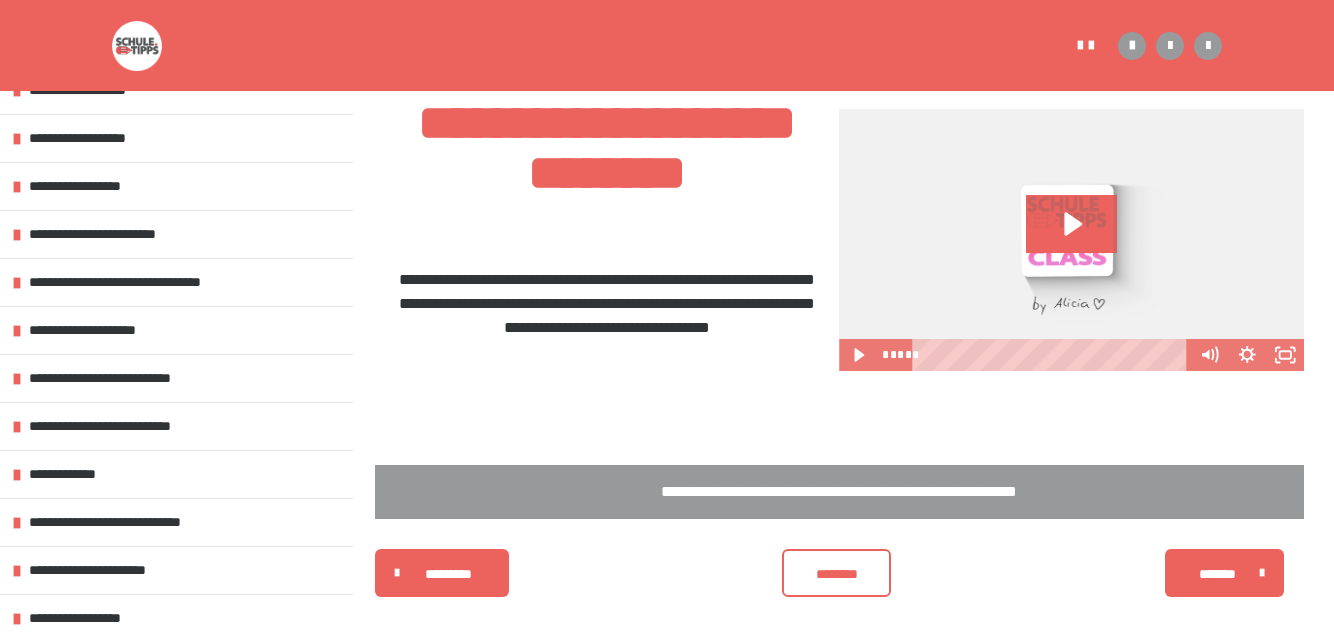 click on "**********" at bounding box center [176, 186] 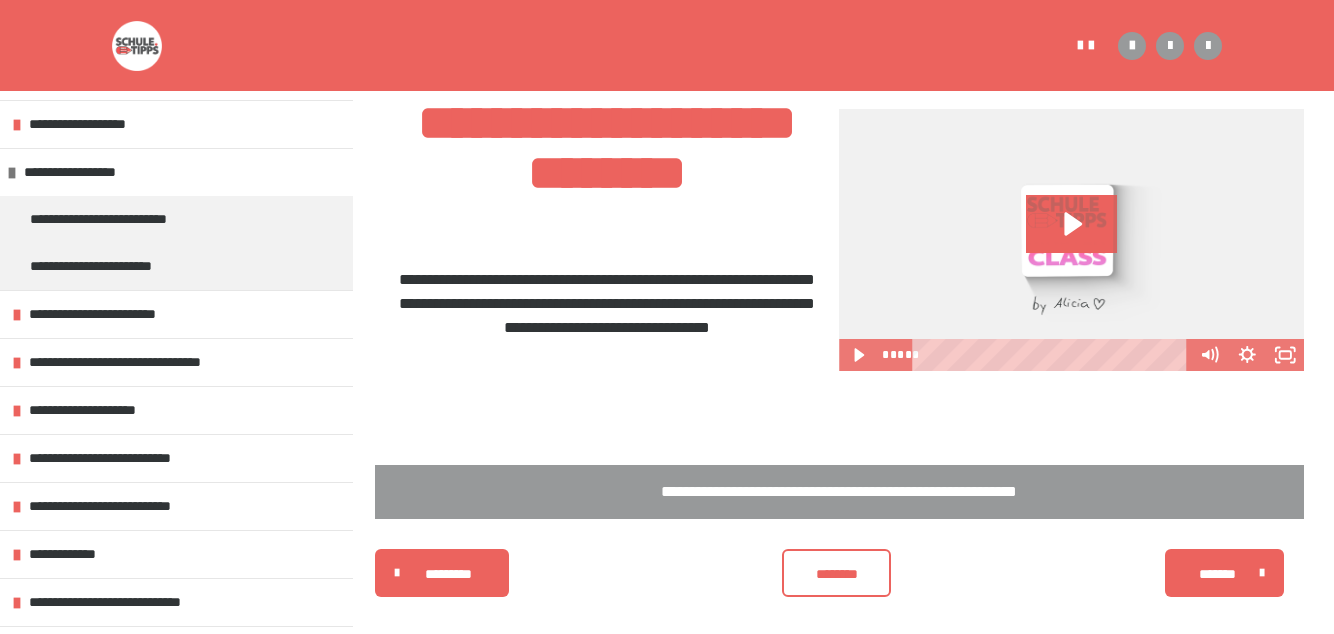 scroll, scrollTop: 0, scrollLeft: 0, axis: both 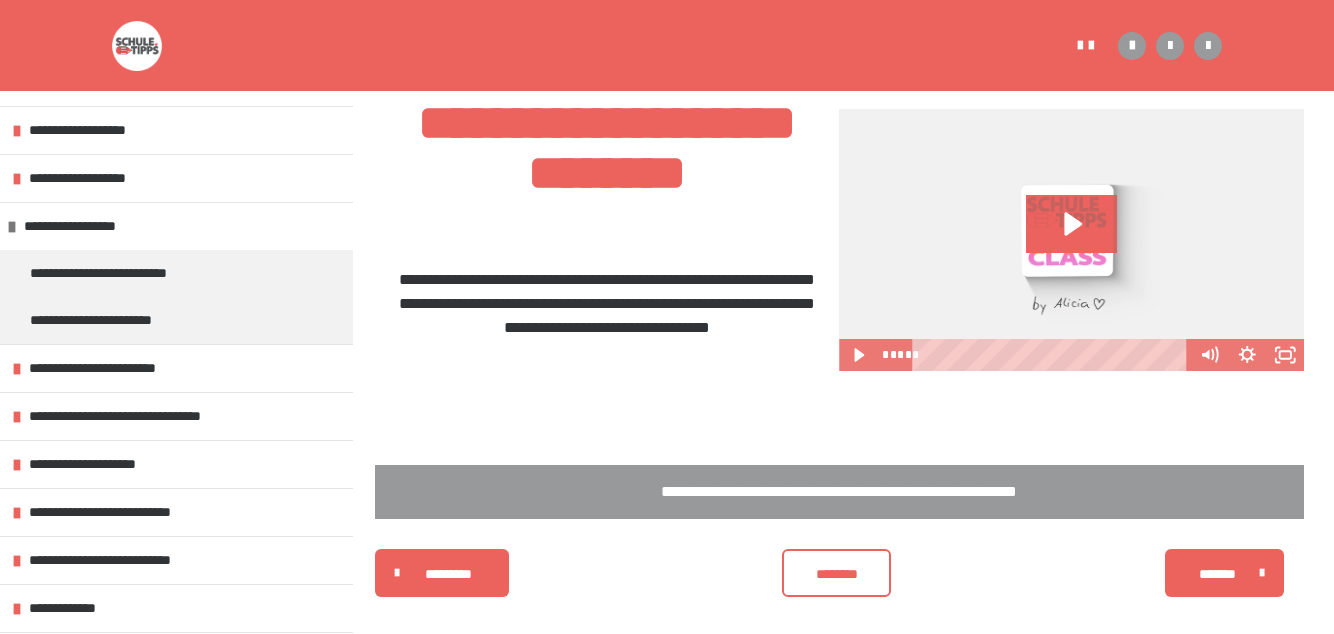 click on "**********" at bounding box center (176, 226) 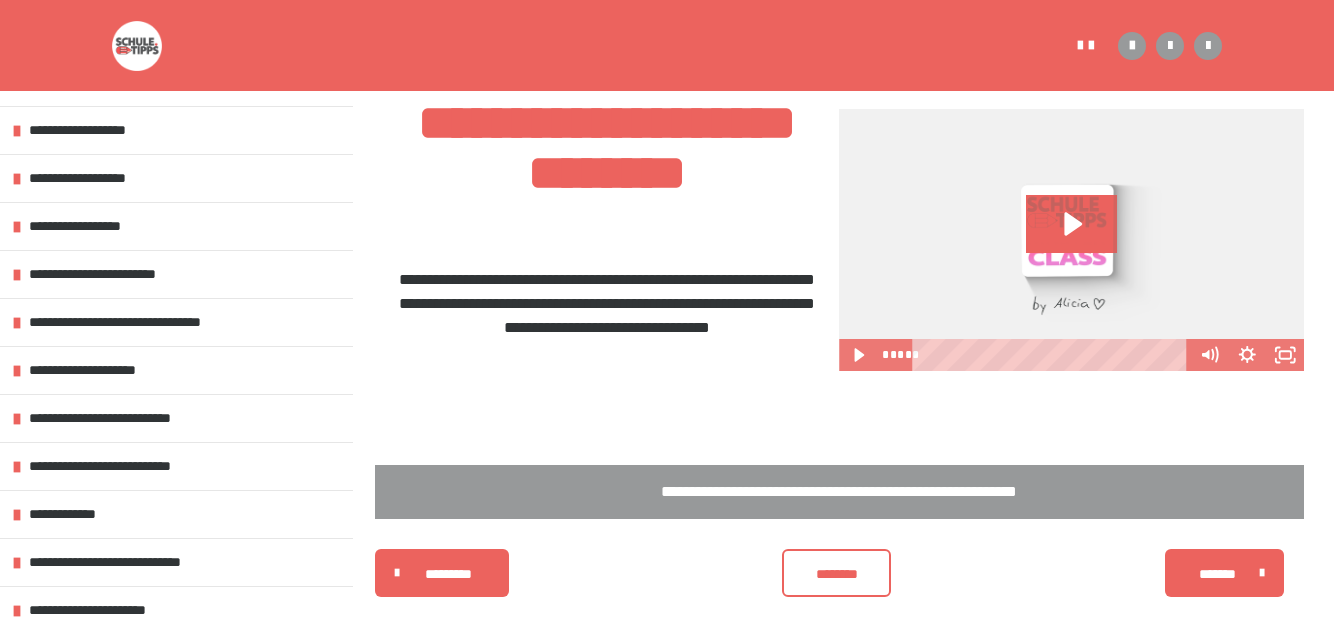 click on "**********" at bounding box center [176, 178] 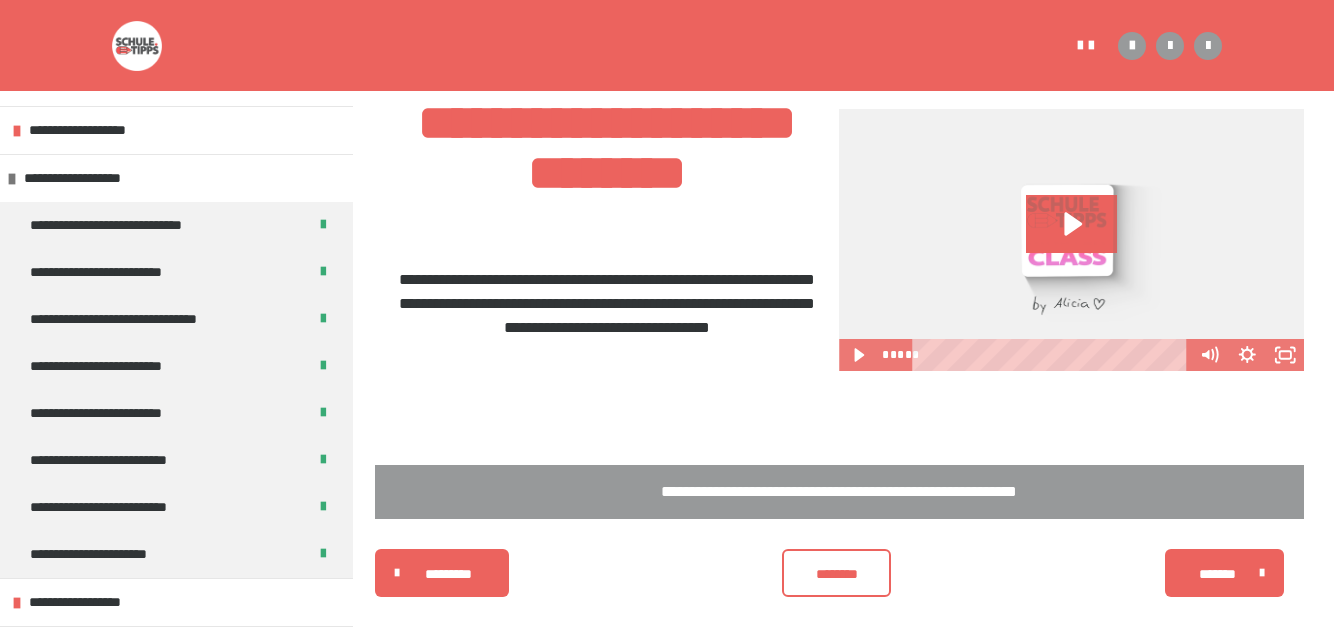 click on "**********" at bounding box center (176, 178) 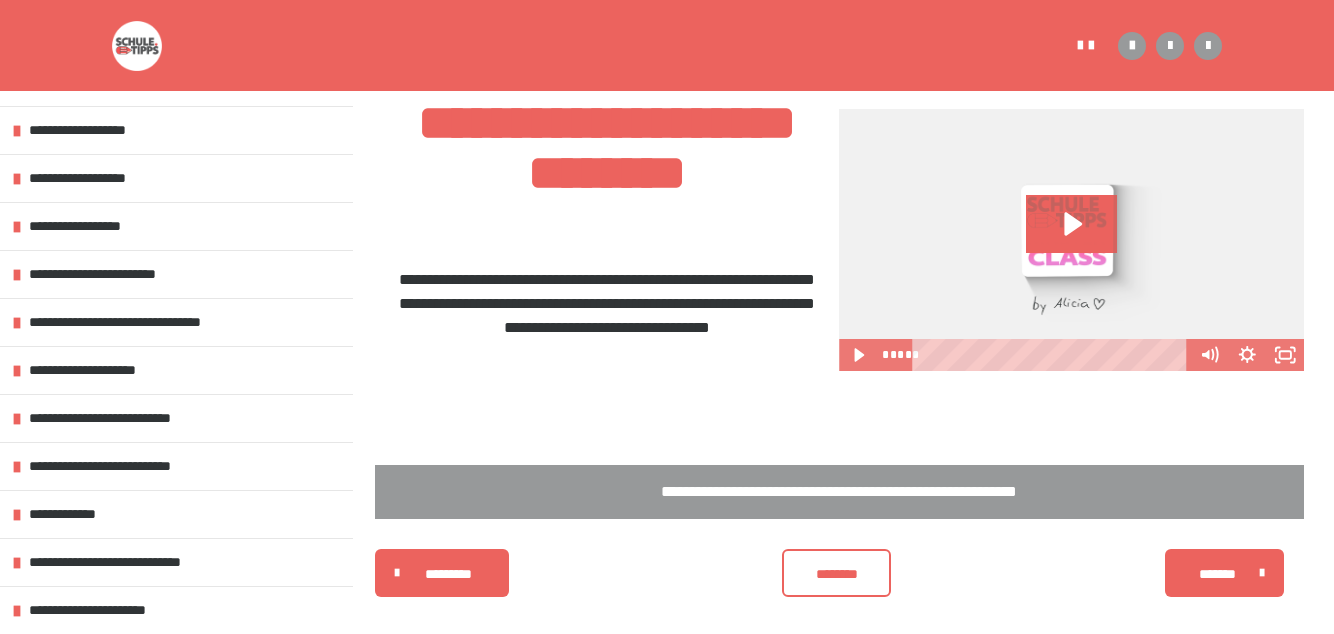 scroll, scrollTop: 40, scrollLeft: 0, axis: vertical 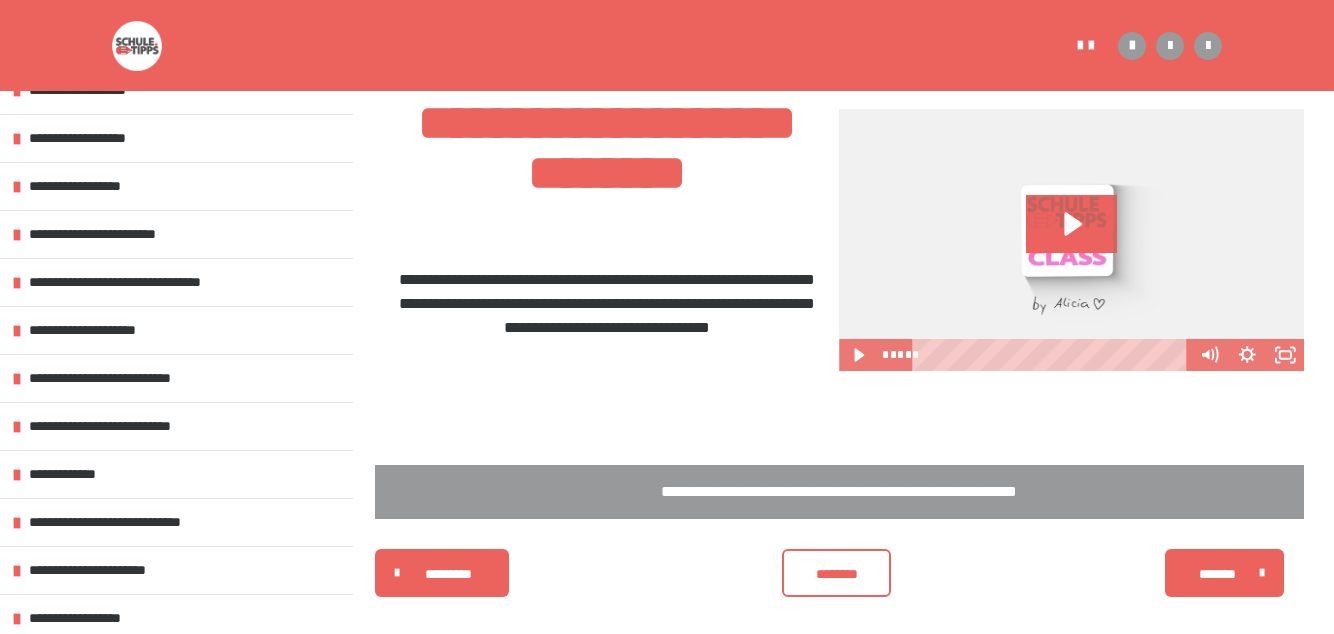 click on "**********" at bounding box center (176, 282) 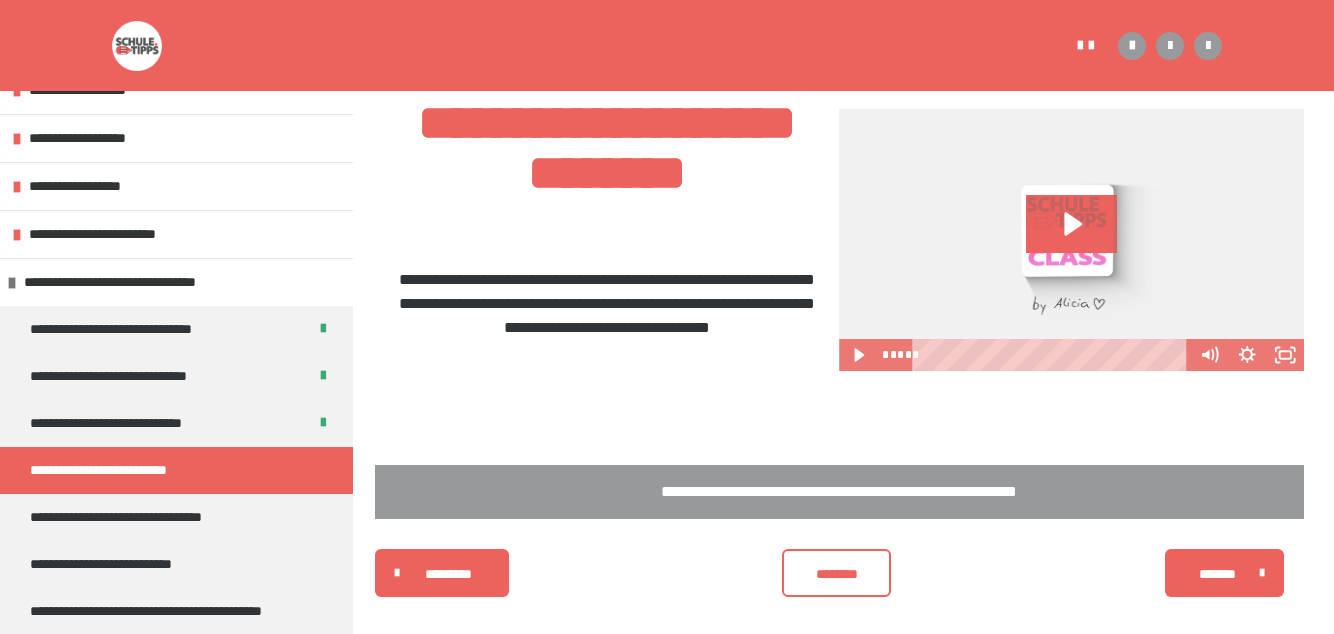 click on "**********" at bounding box center (176, 282) 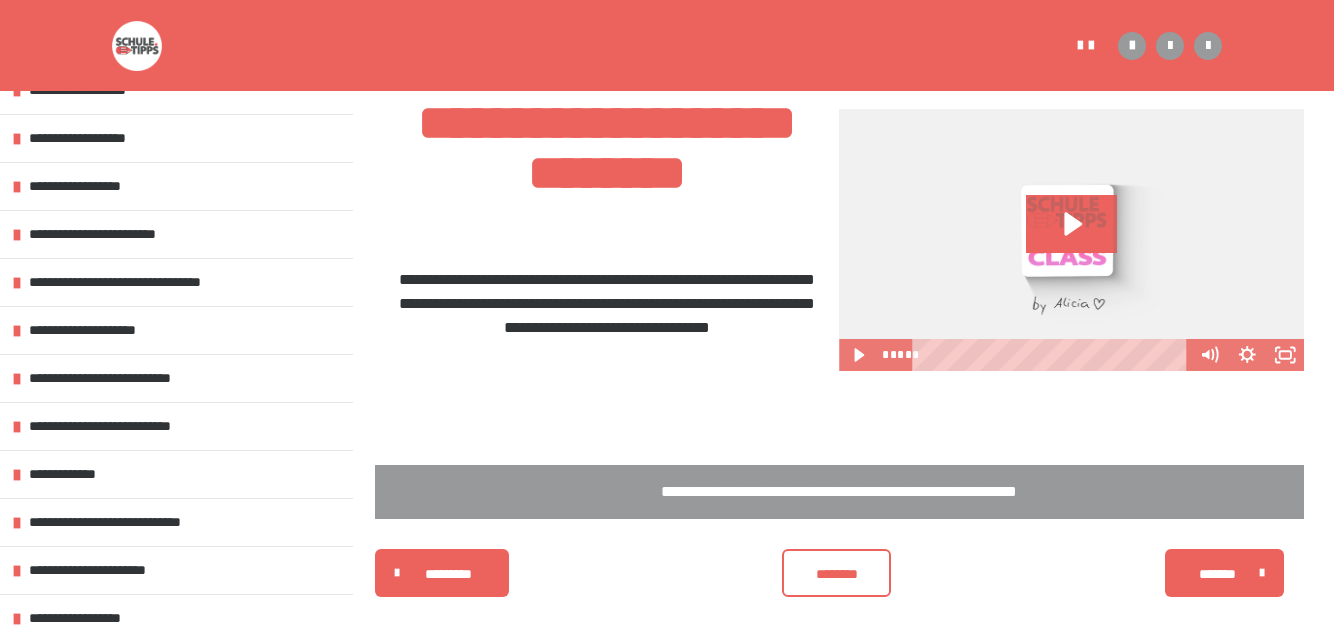 click on "**********" at bounding box center (176, 330) 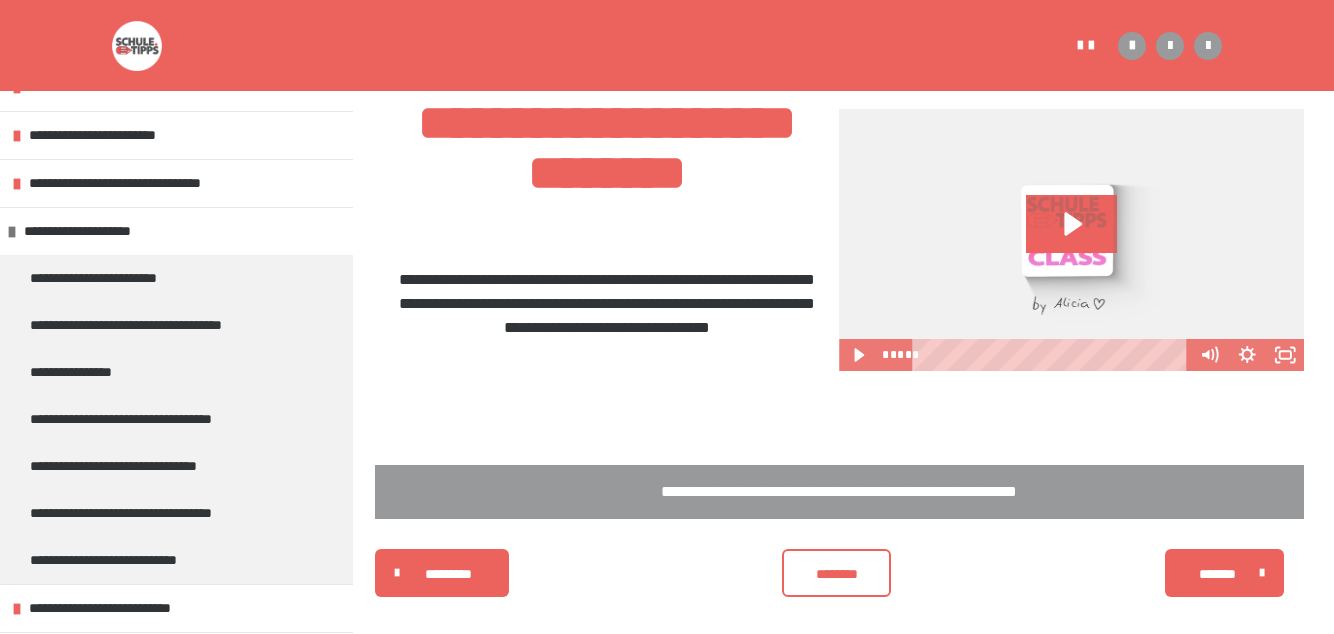 click on "**********" at bounding box center [176, 231] 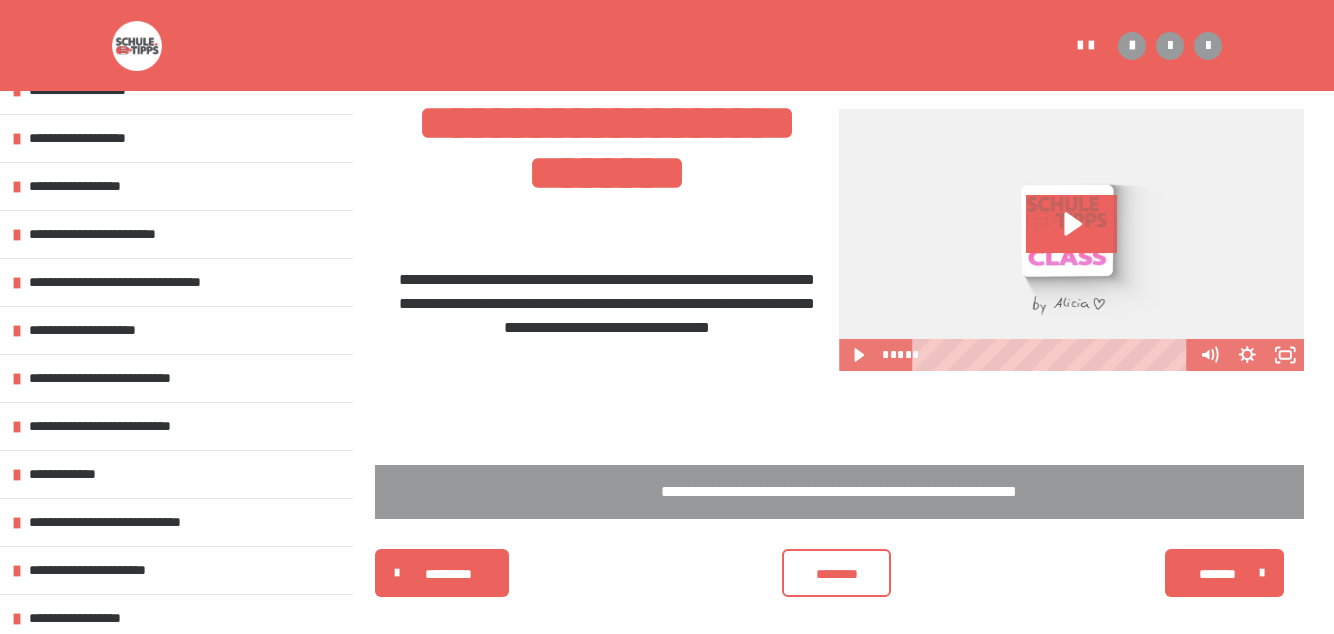 click on "**********" at bounding box center [176, 234] 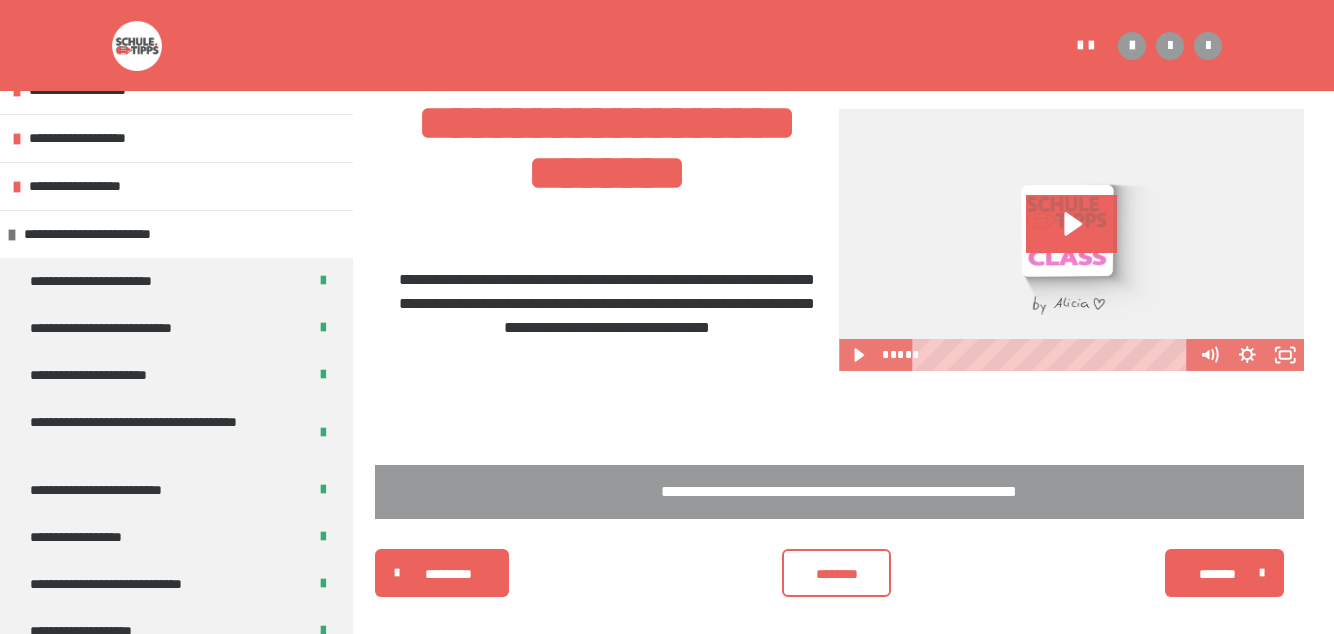 scroll, scrollTop: 139, scrollLeft: 0, axis: vertical 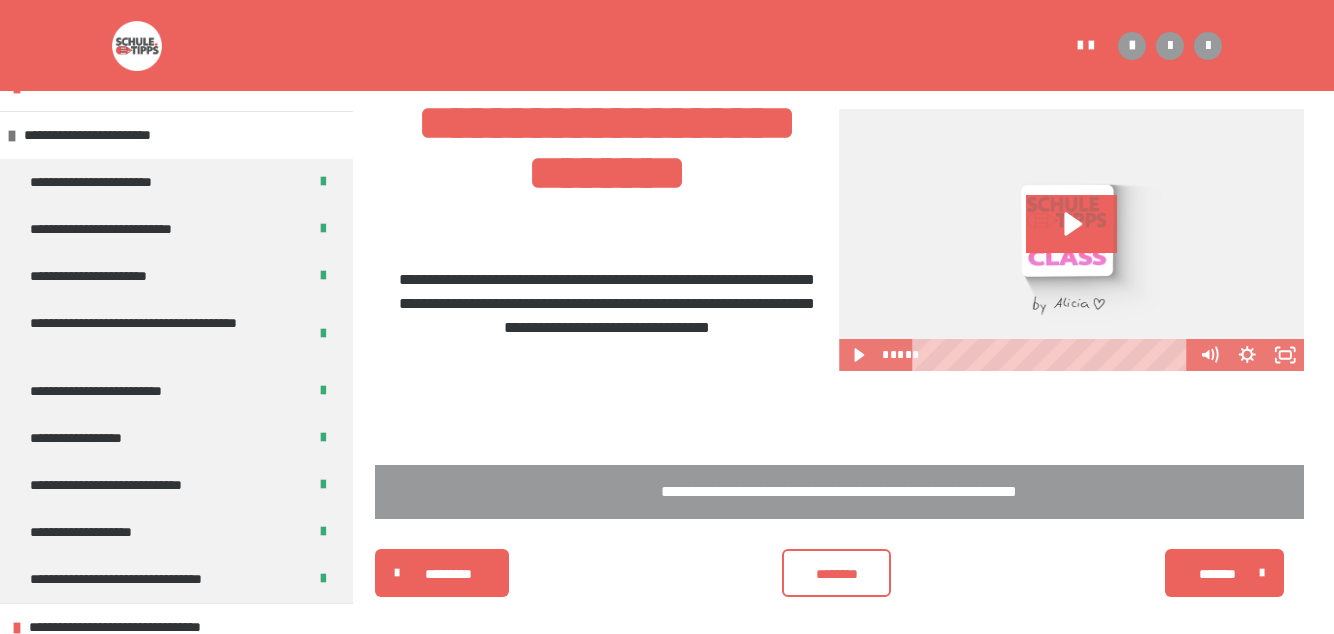 click on "**********" at bounding box center (176, 135) 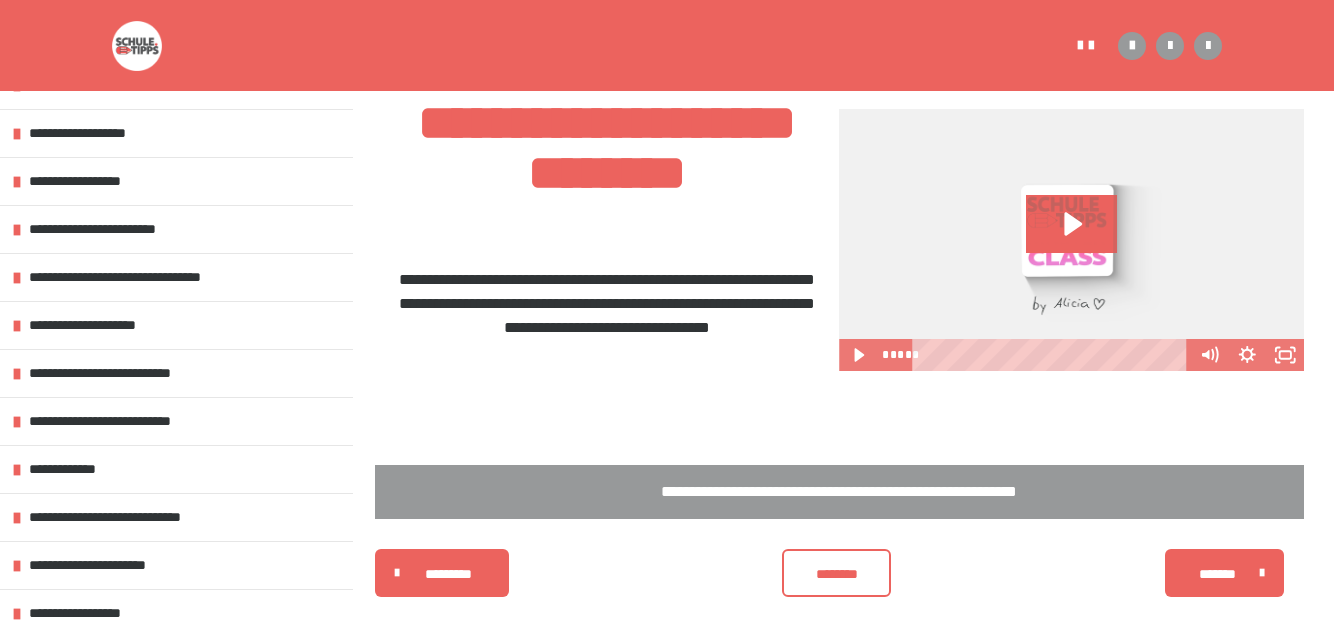 scroll, scrollTop: 40, scrollLeft: 0, axis: vertical 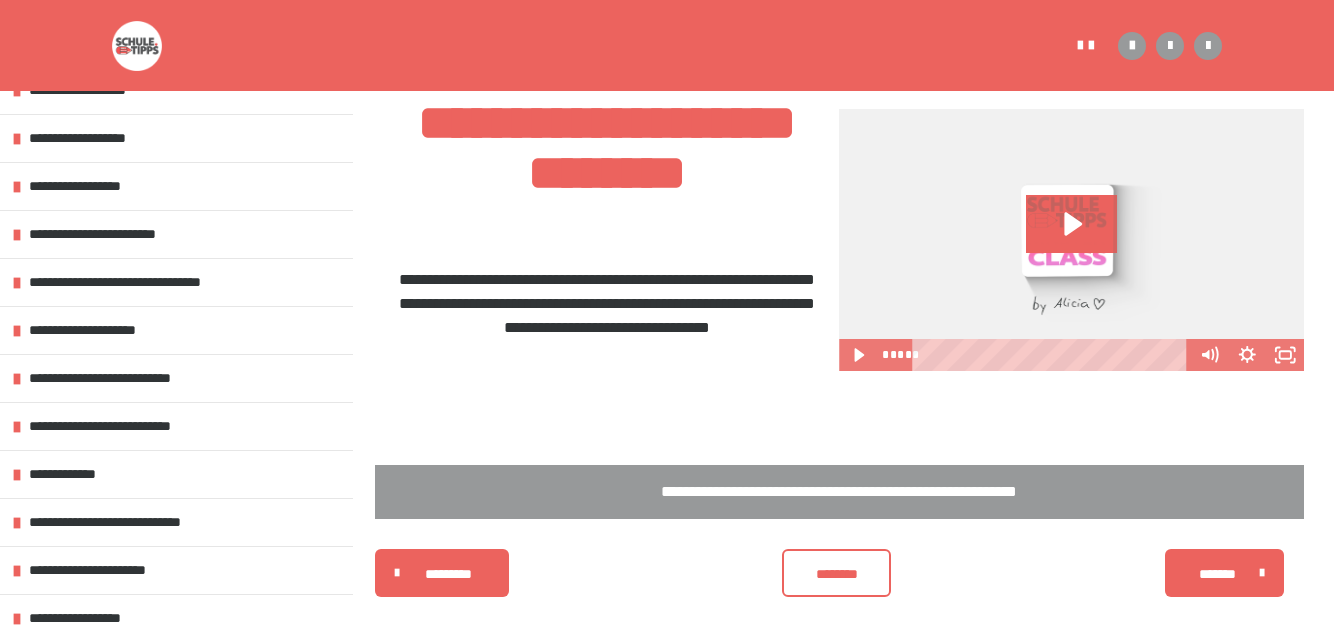 click on "**********" at bounding box center [125, 378] 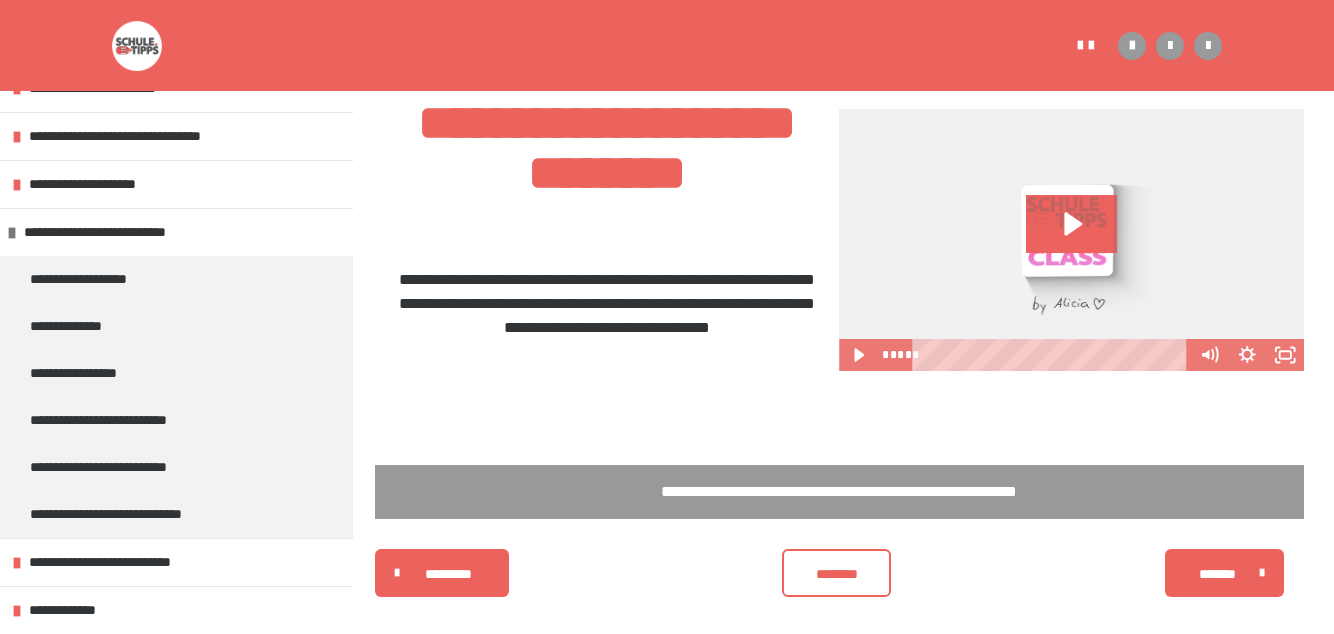 click on "**********" at bounding box center [176, 232] 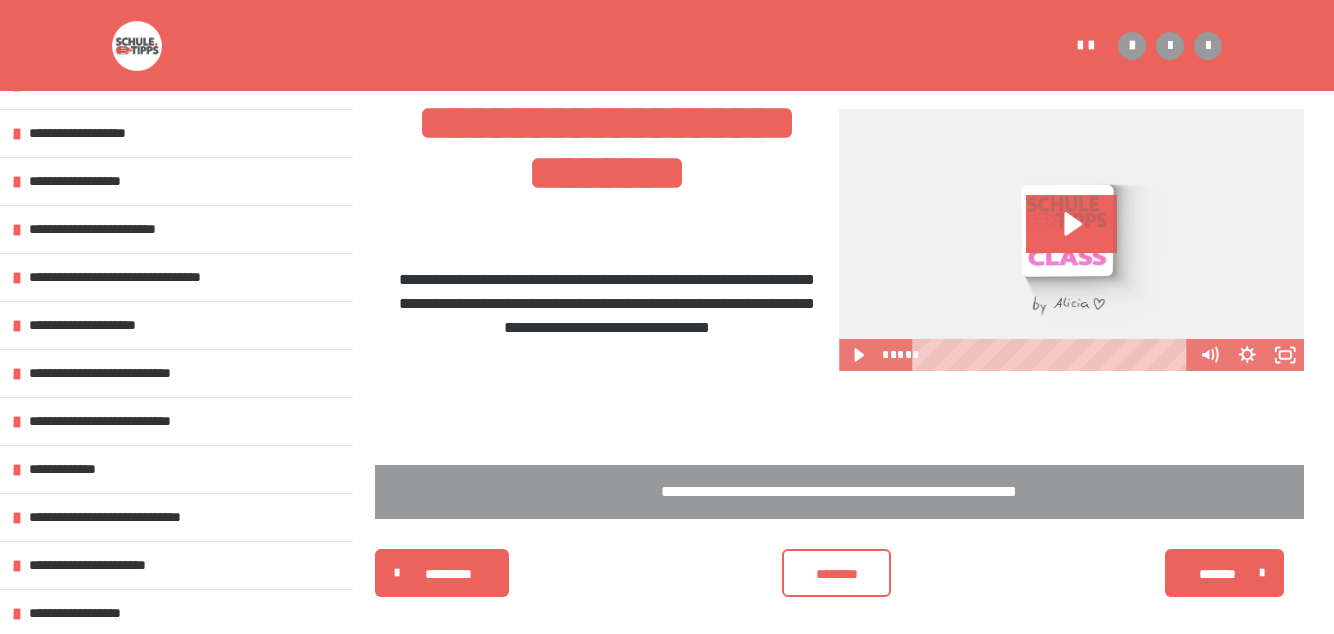 scroll, scrollTop: 40, scrollLeft: 0, axis: vertical 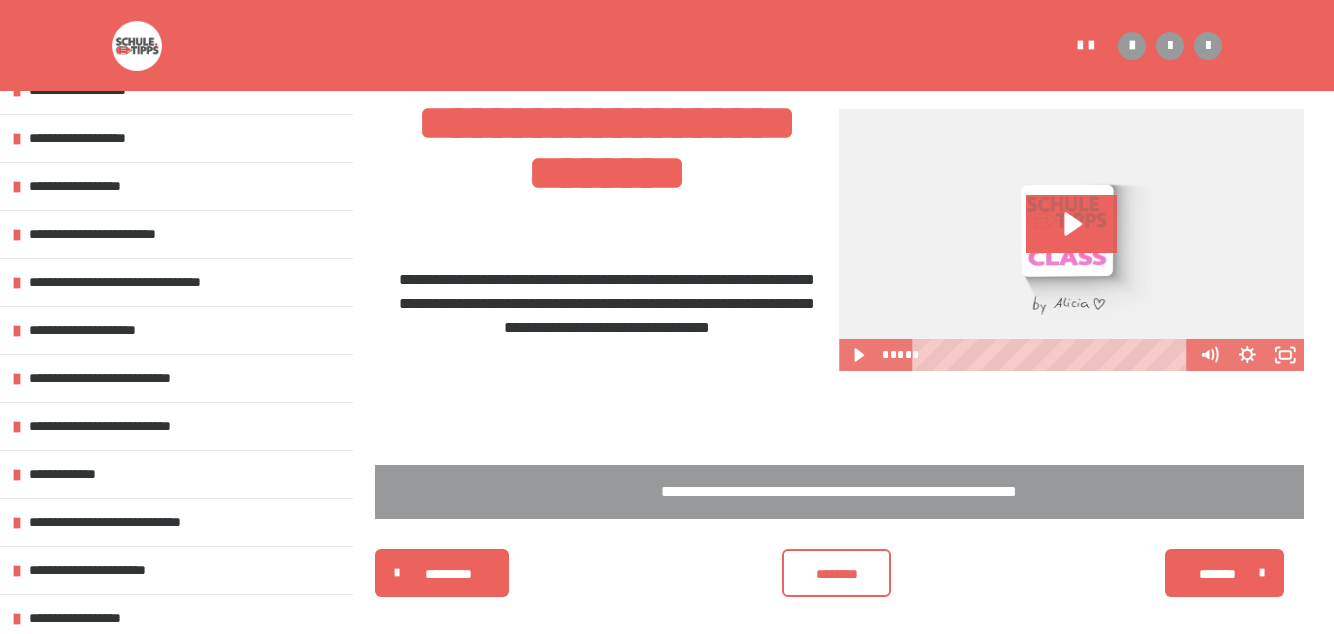 click on "**********" at bounding box center [125, 378] 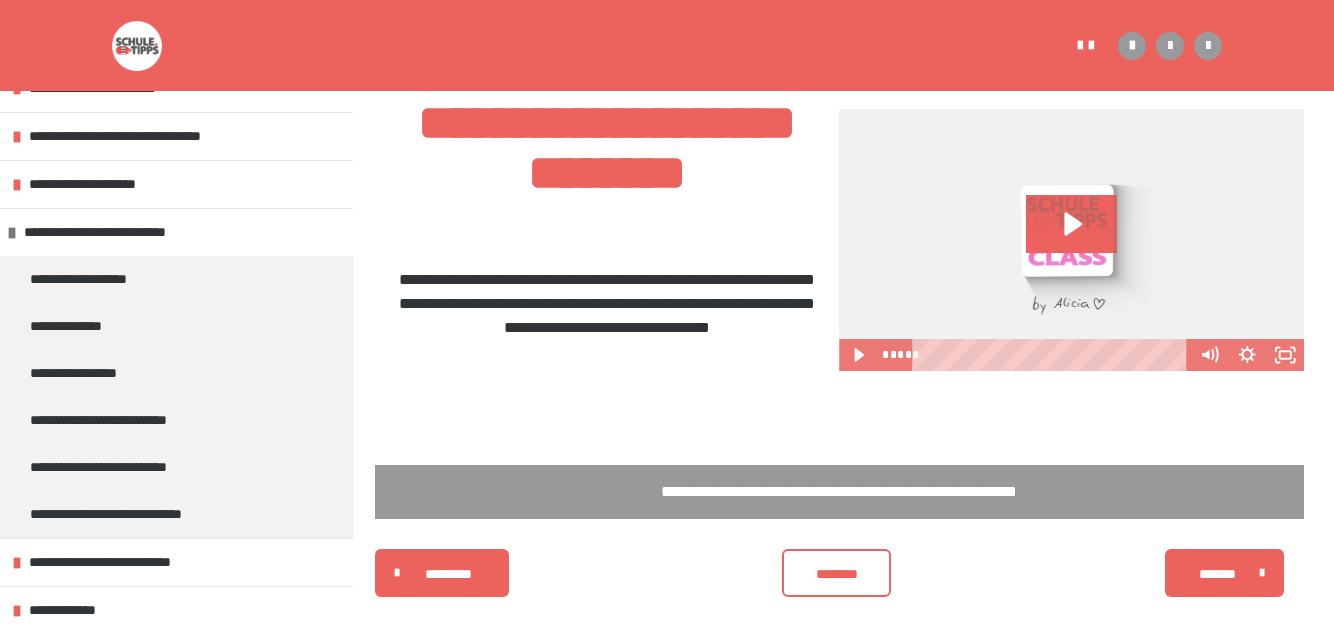 click on "**********" at bounding box center [176, 232] 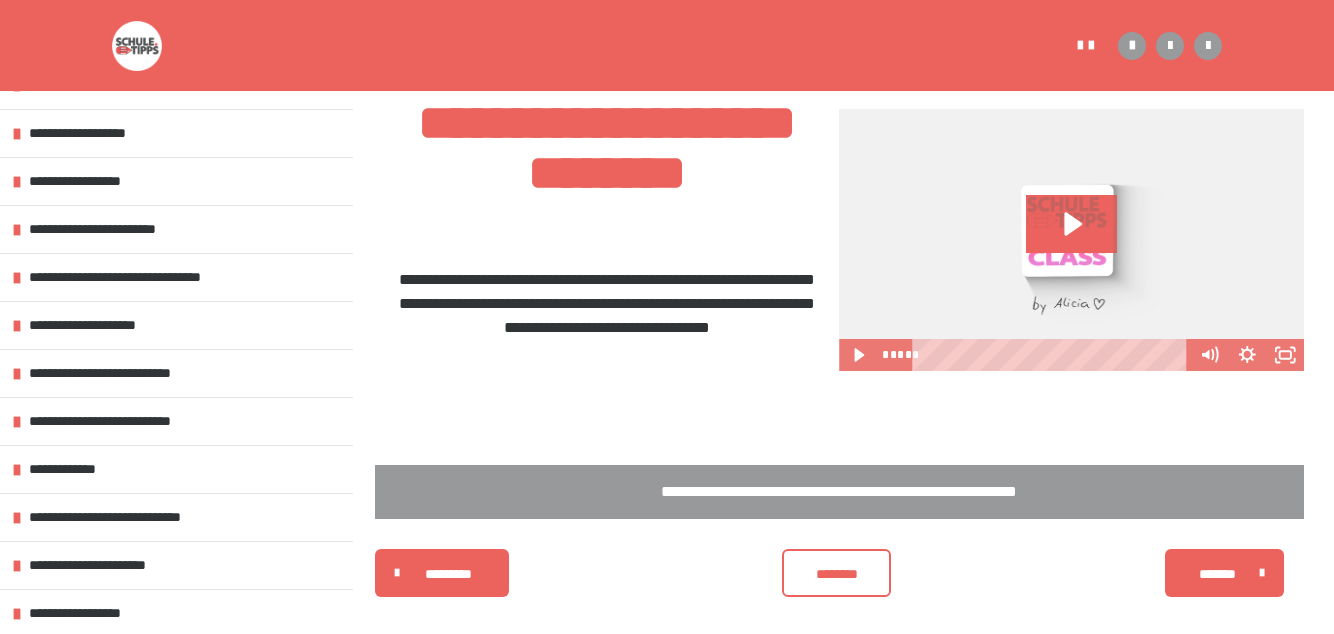scroll, scrollTop: 40, scrollLeft: 0, axis: vertical 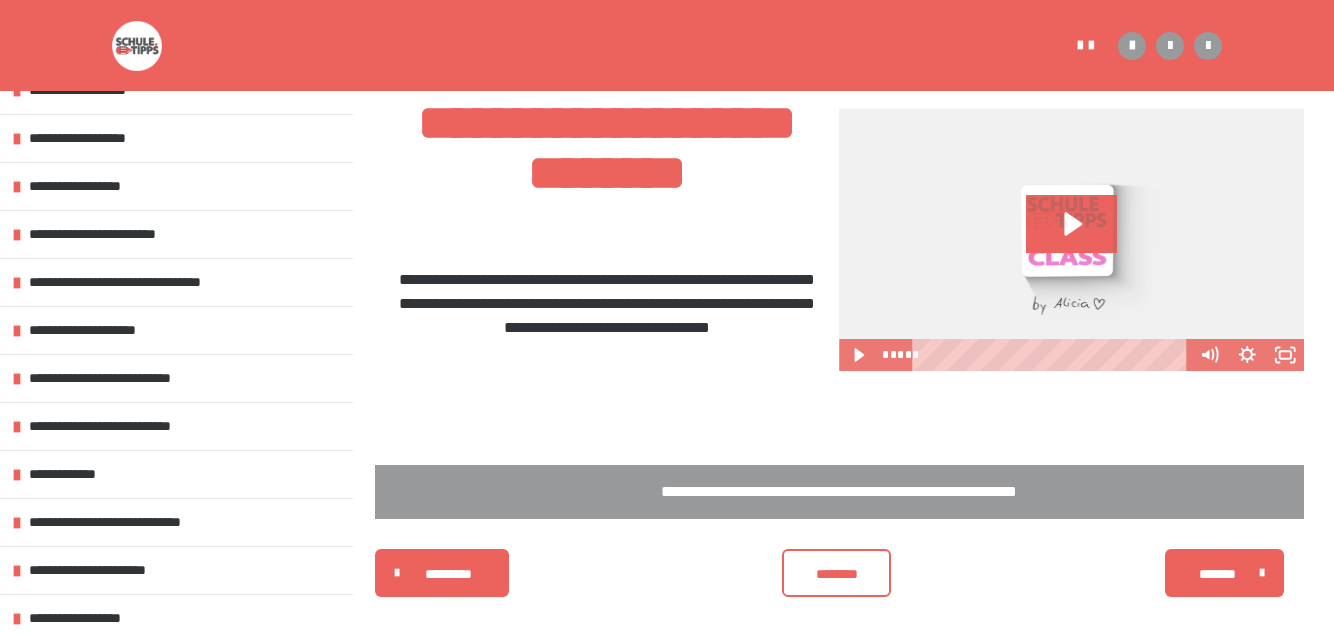 click on "**********" at bounding box center [176, 378] 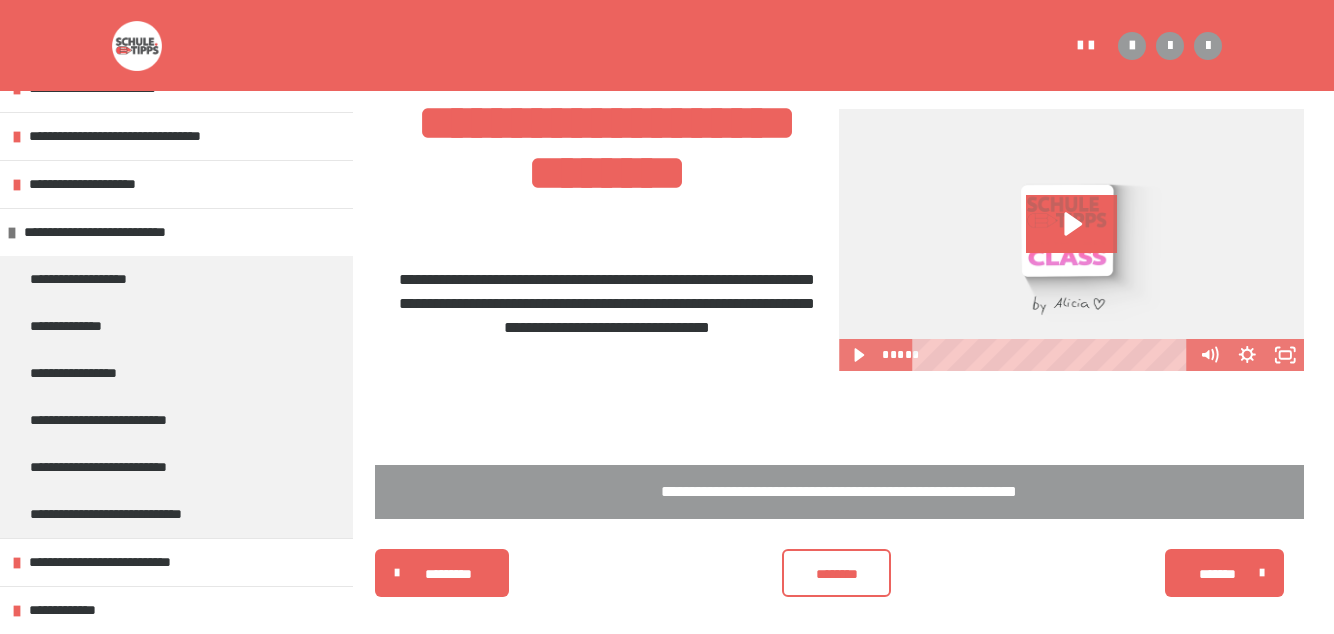click on "**********" at bounding box center (176, 232) 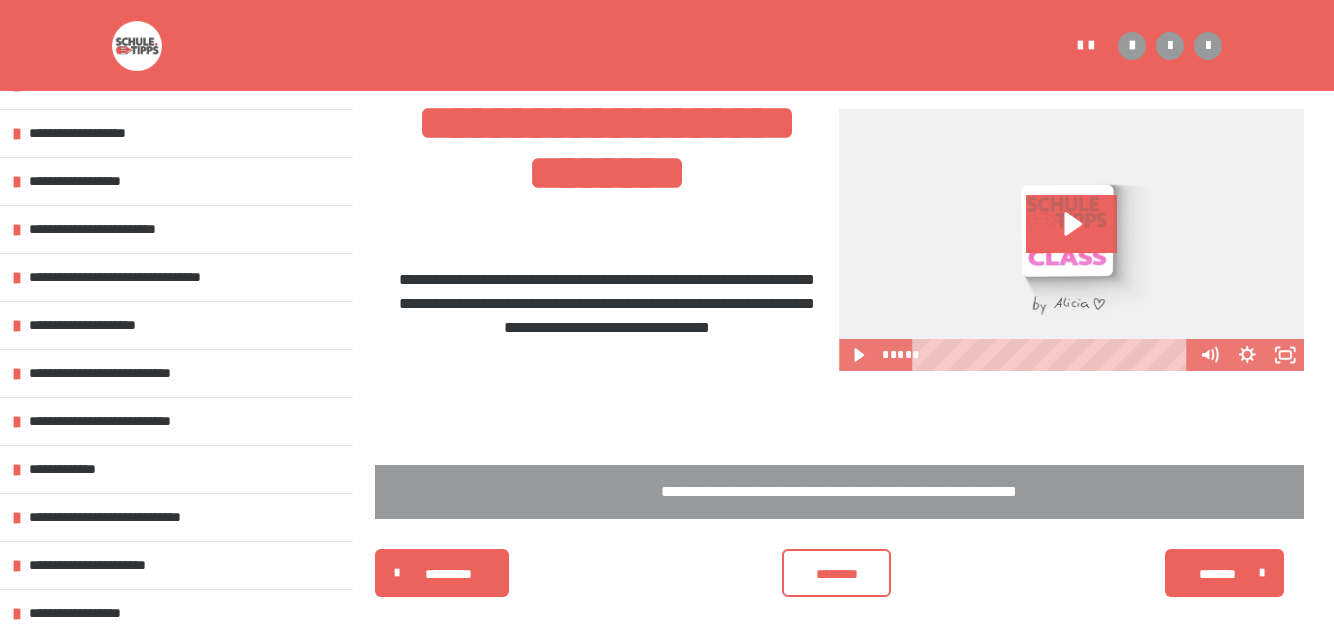 scroll, scrollTop: 40, scrollLeft: 0, axis: vertical 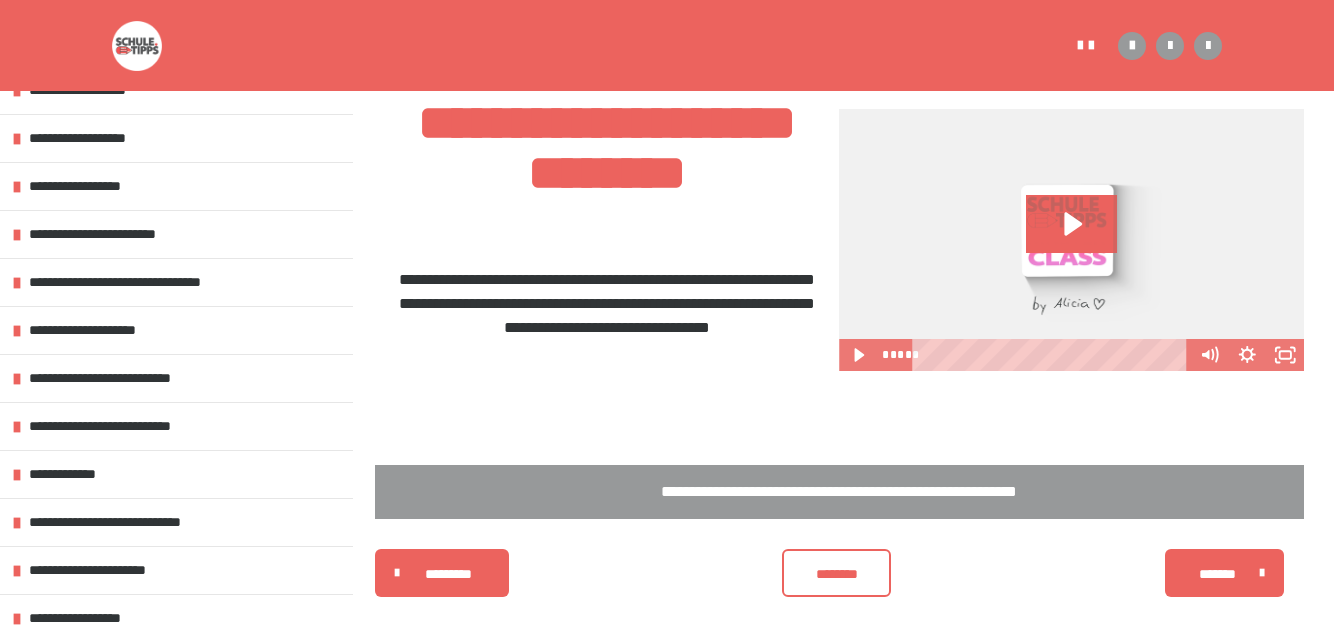 click on "**********" at bounding box center [176, 426] 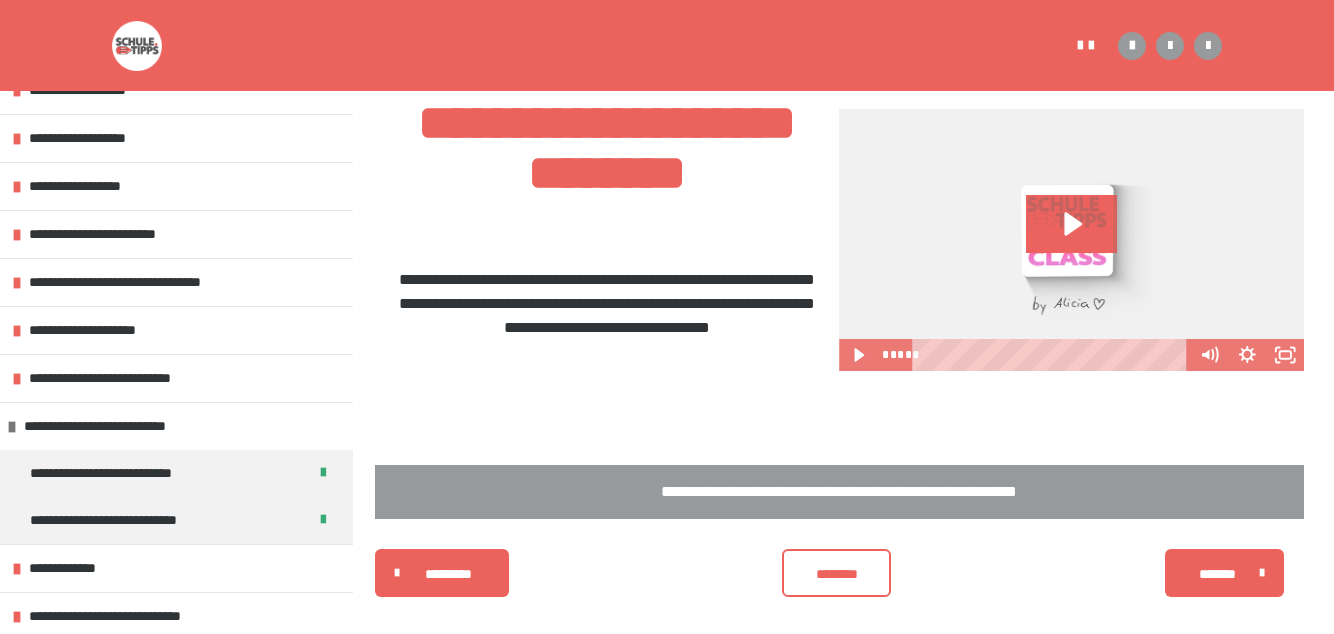scroll, scrollTop: 134, scrollLeft: 0, axis: vertical 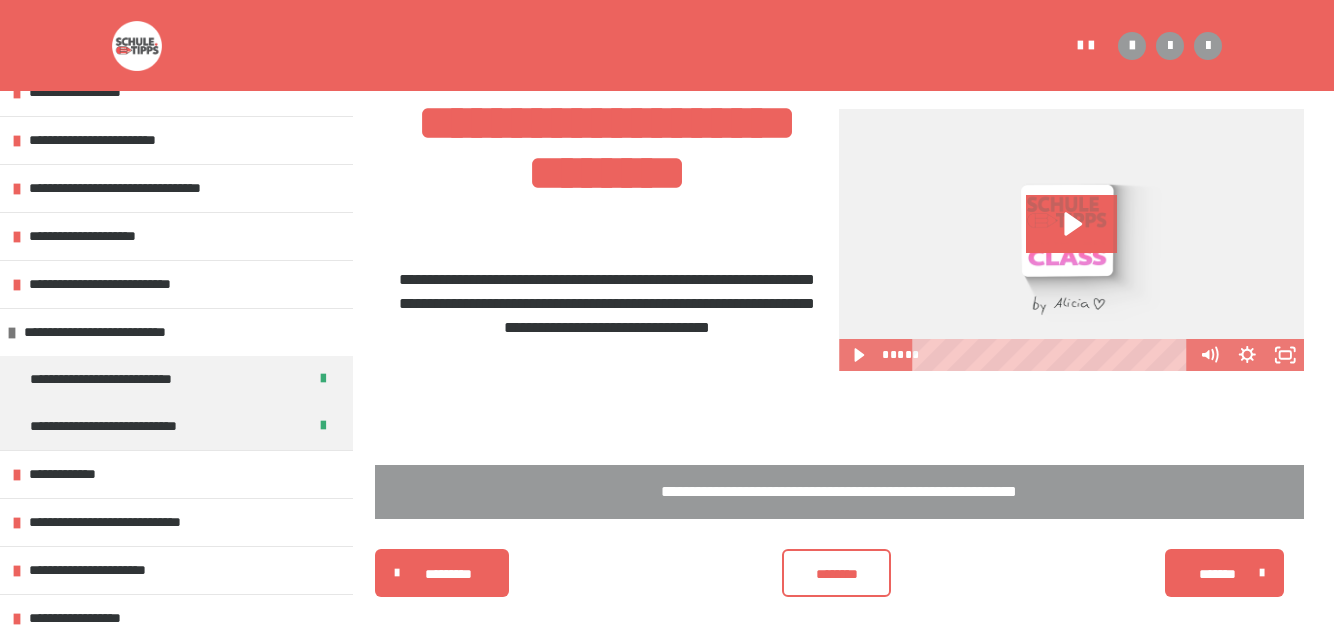 click on "**********" at bounding box center (176, 332) 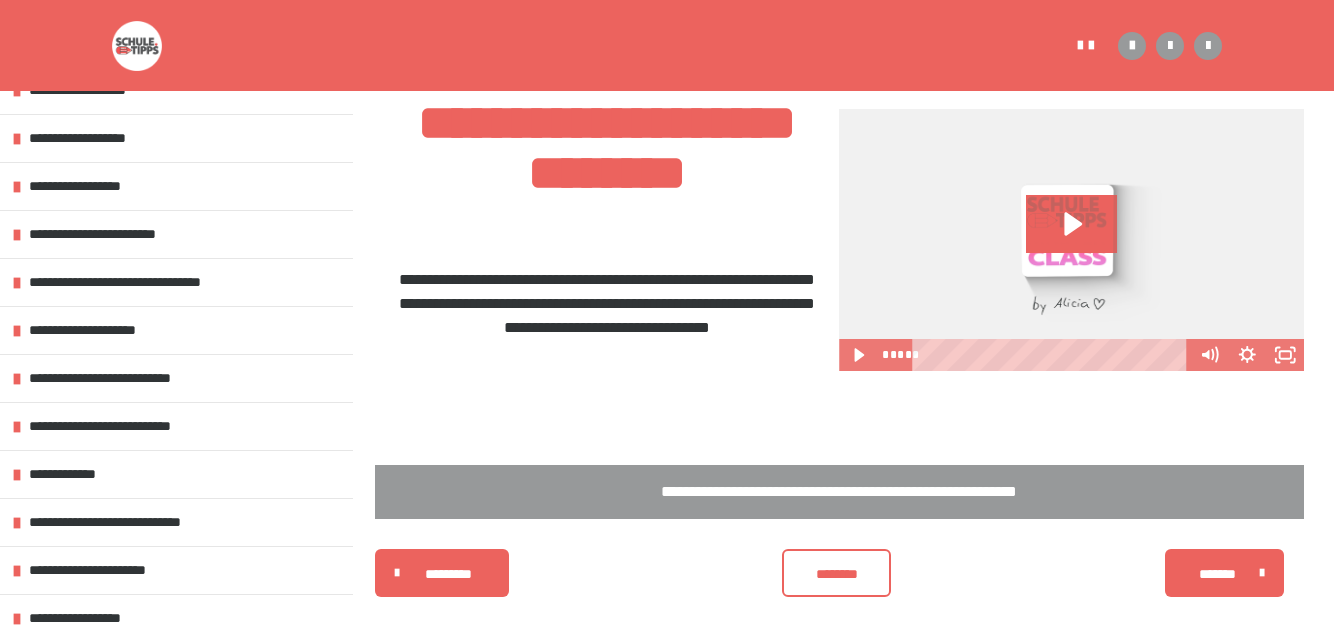 click on "**********" at bounding box center (176, 474) 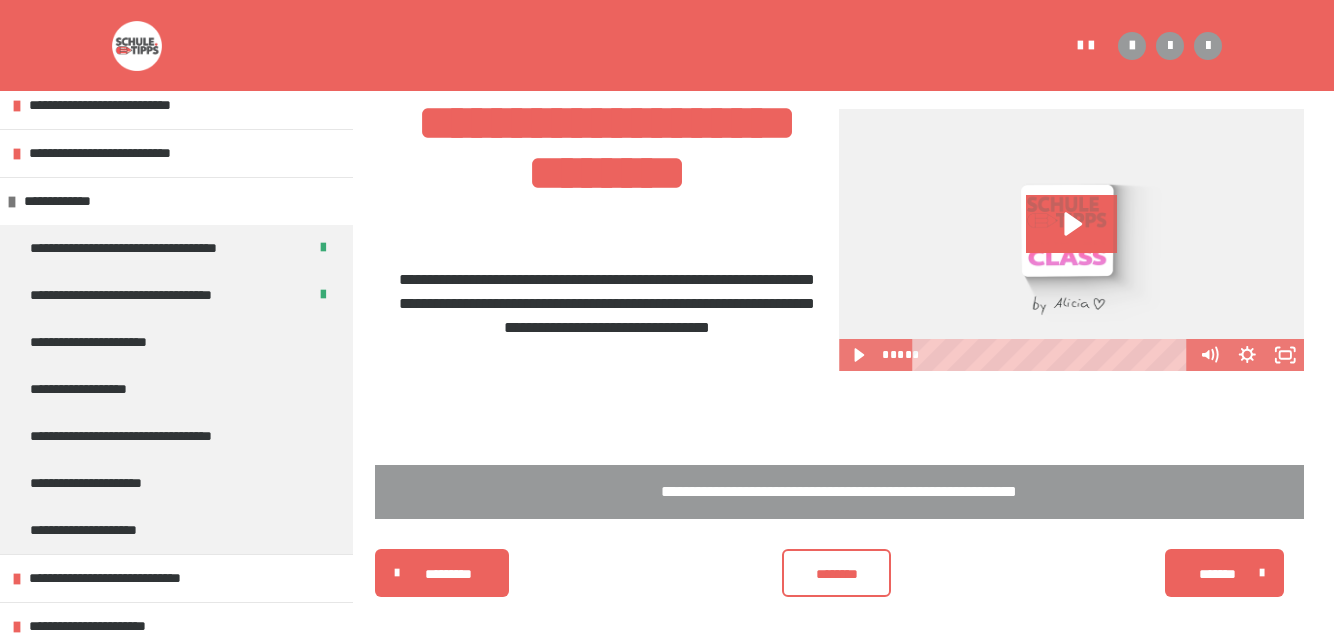 scroll, scrollTop: 321, scrollLeft: 0, axis: vertical 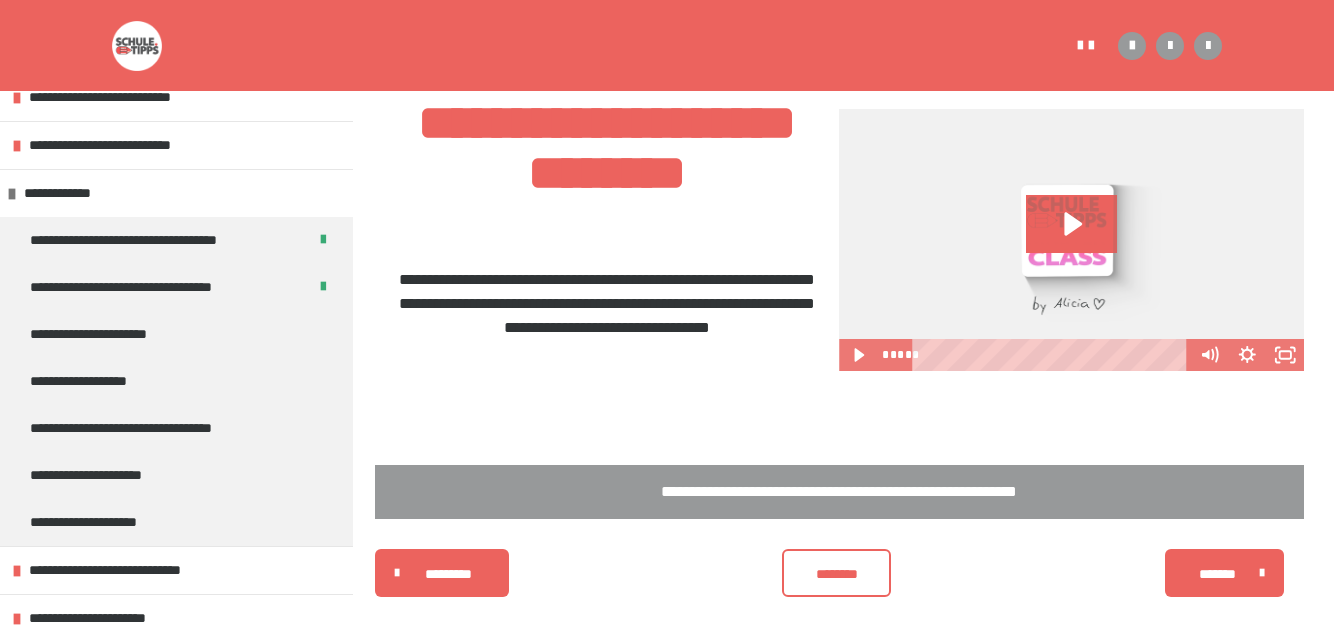 click on "**********" at bounding box center (152, 428) 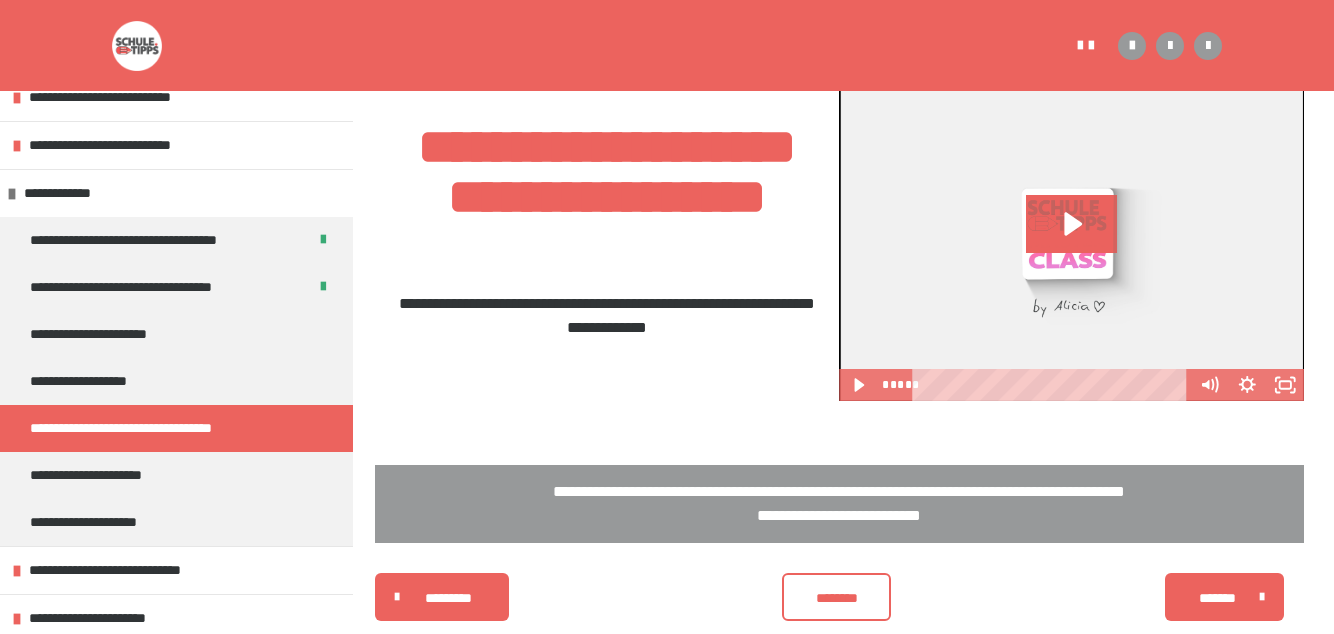 click on "**********" at bounding box center [176, 193] 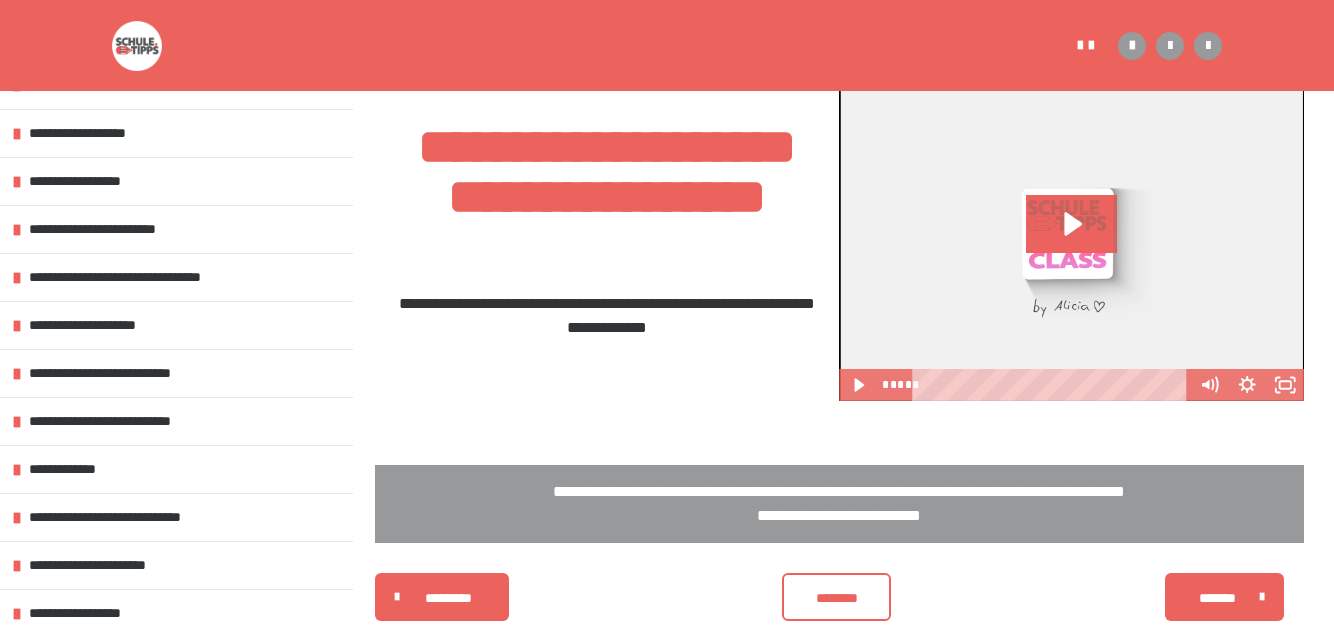 scroll, scrollTop: 40, scrollLeft: 0, axis: vertical 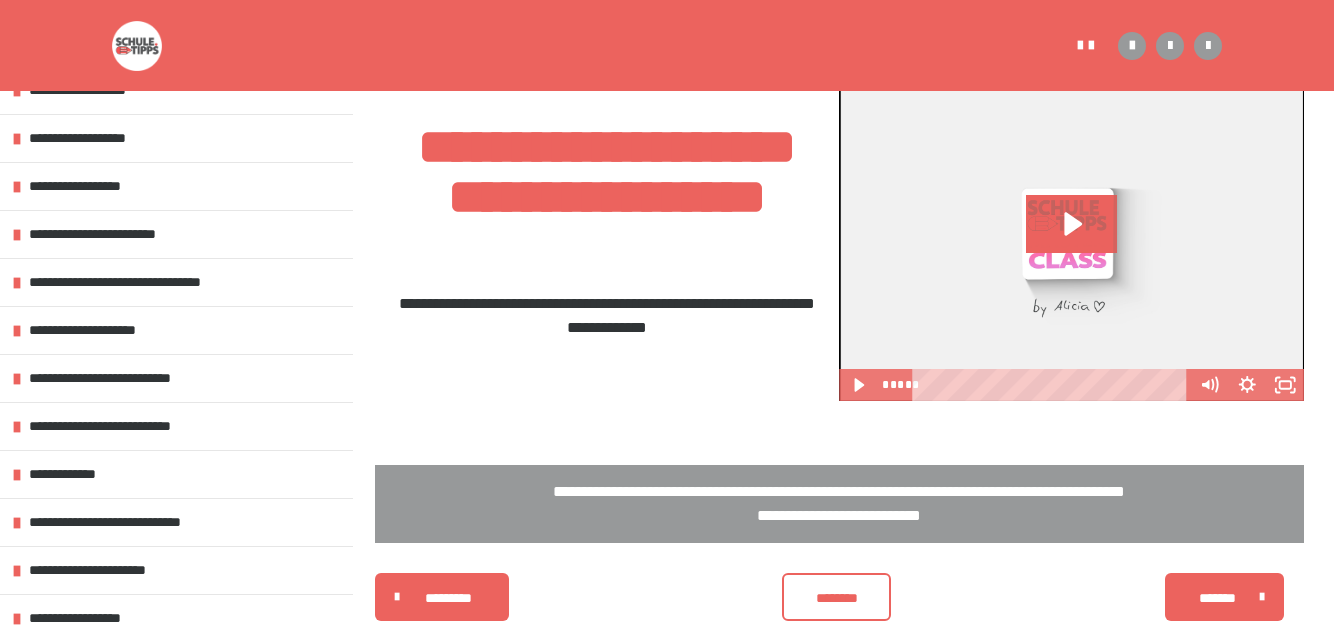 click on "**********" at bounding box center [126, 522] 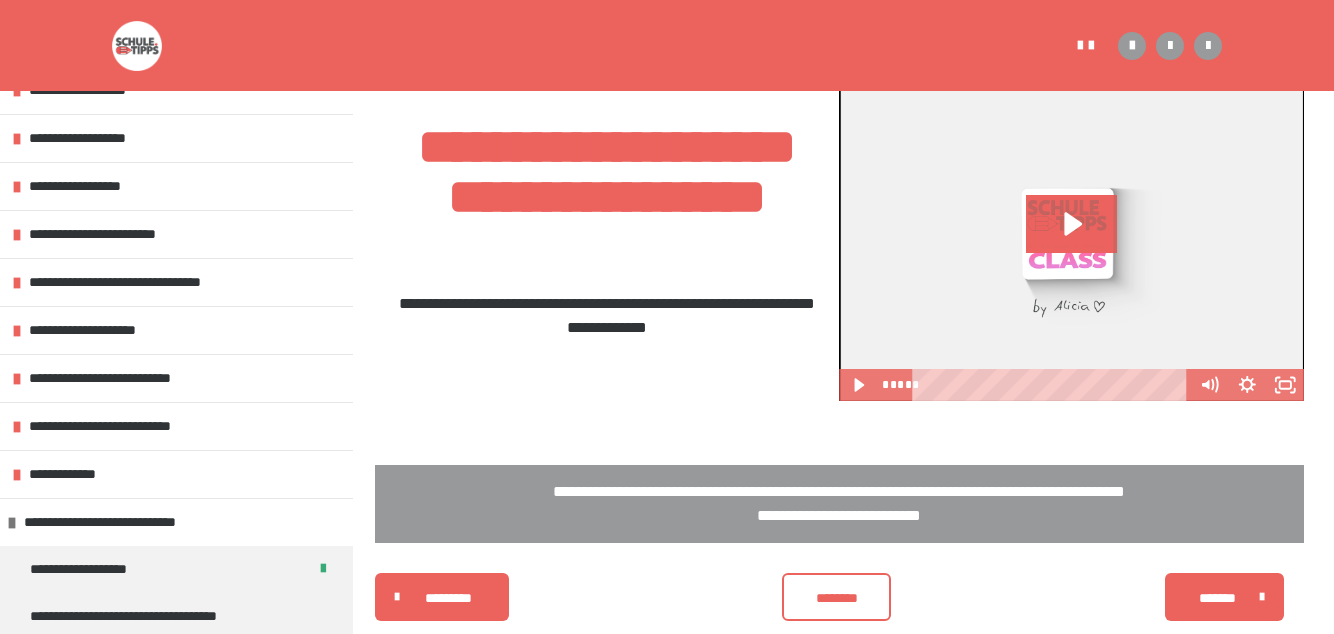 scroll, scrollTop: 275, scrollLeft: 0, axis: vertical 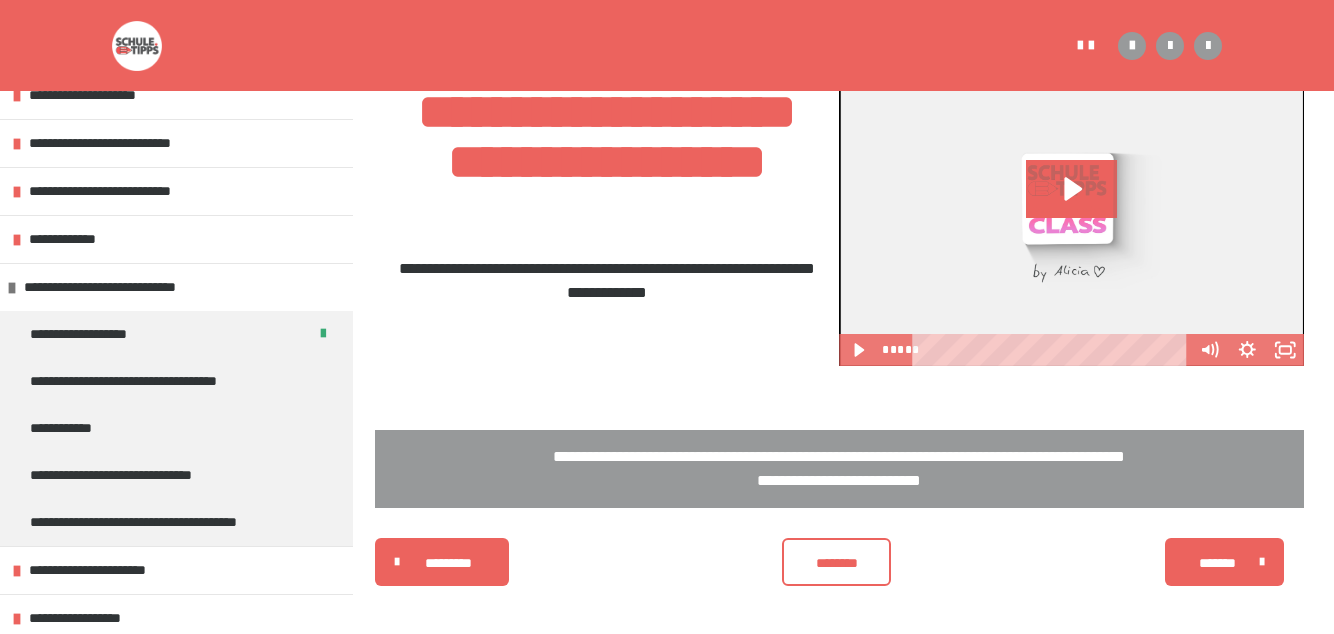 click on "**********" at bounding box center (128, 475) 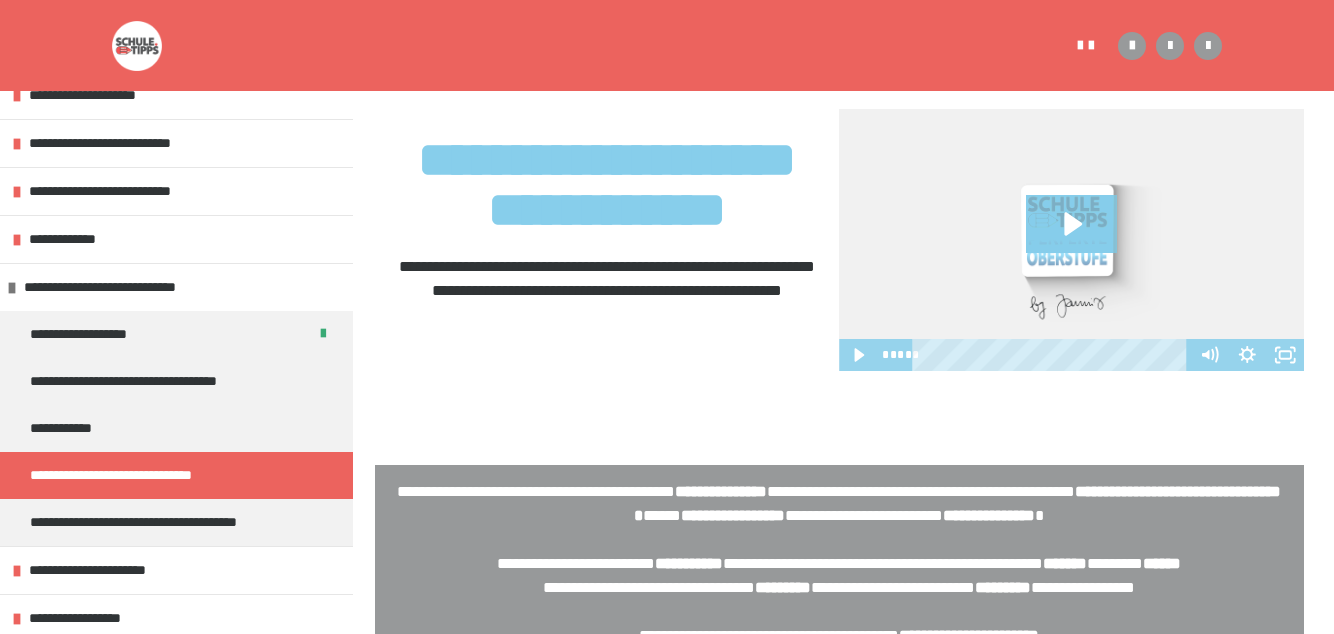 click on "**********" at bounding box center (176, 428) 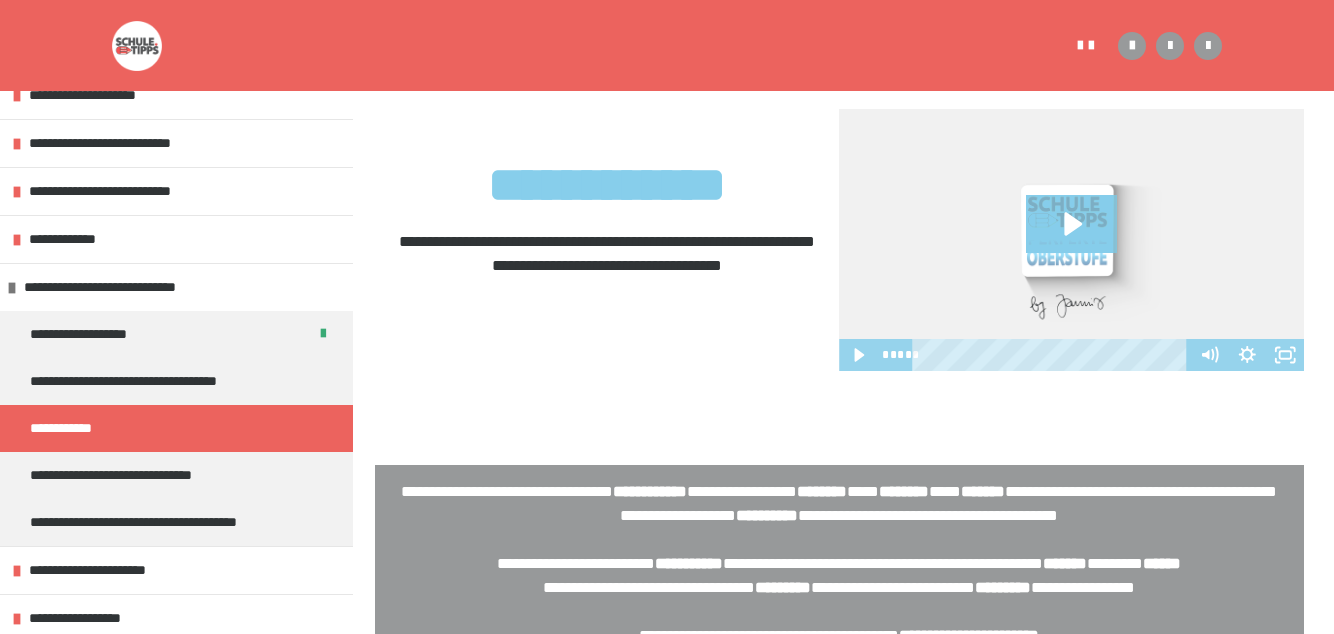 click on "**********" at bounding box center [146, 381] 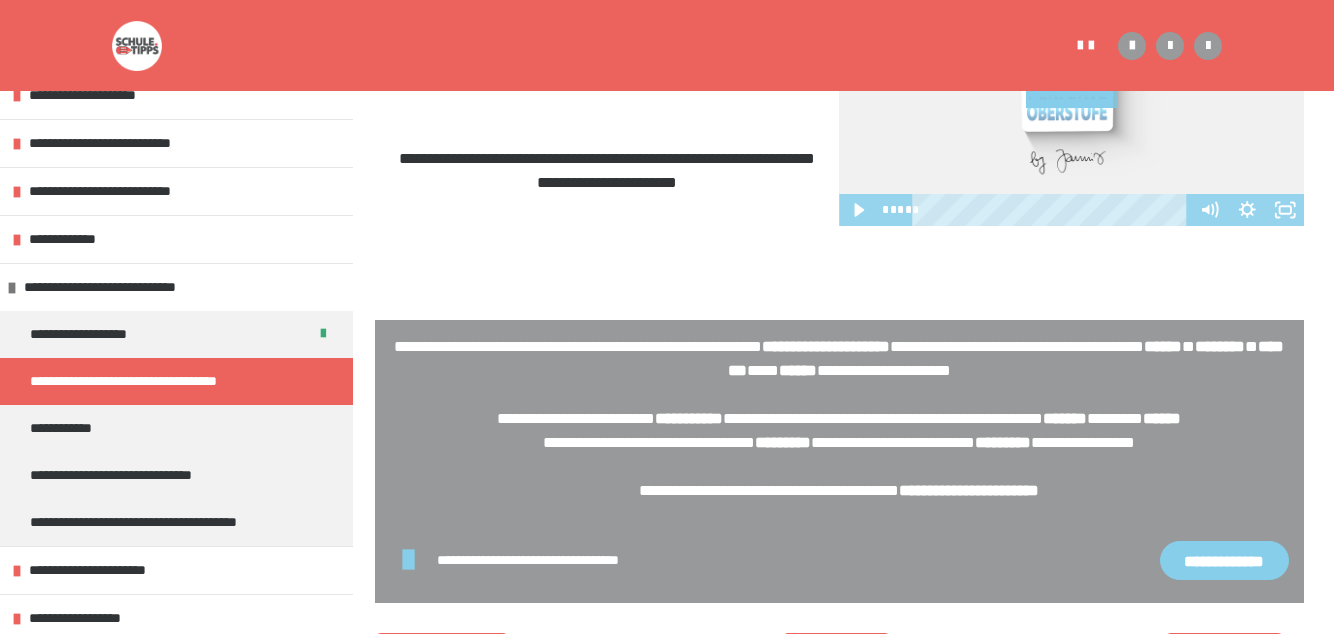 scroll, scrollTop: 570, scrollLeft: 0, axis: vertical 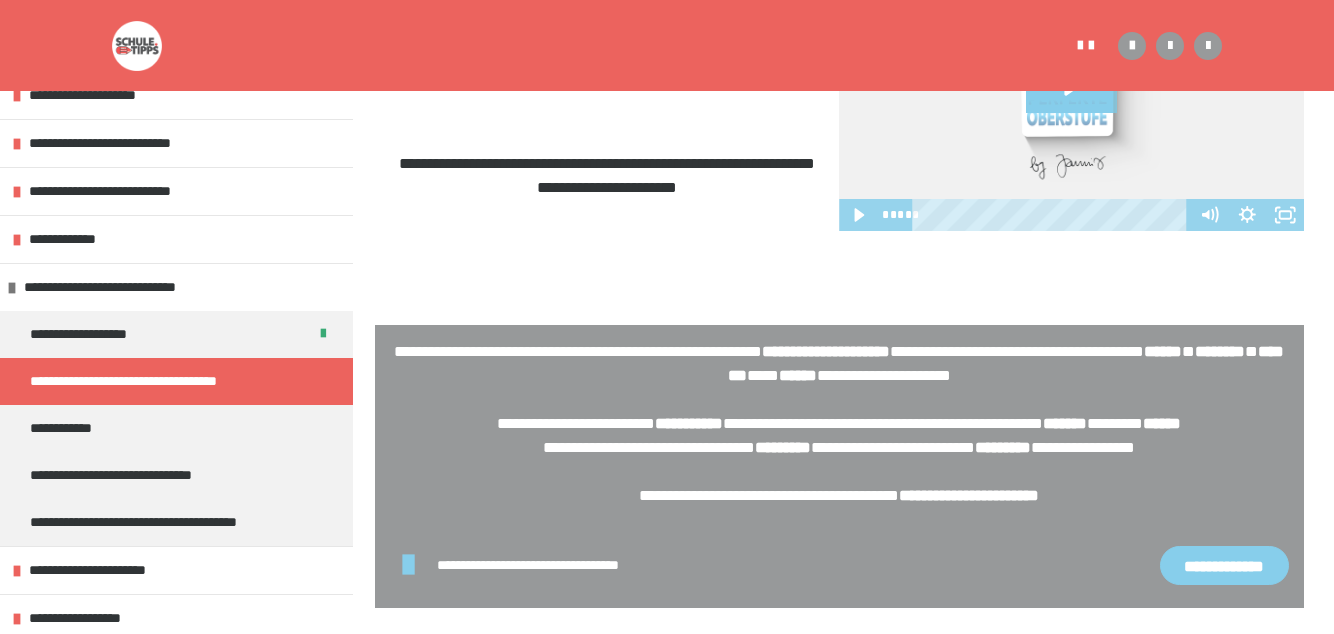 click on "**********" at bounding box center (176, 428) 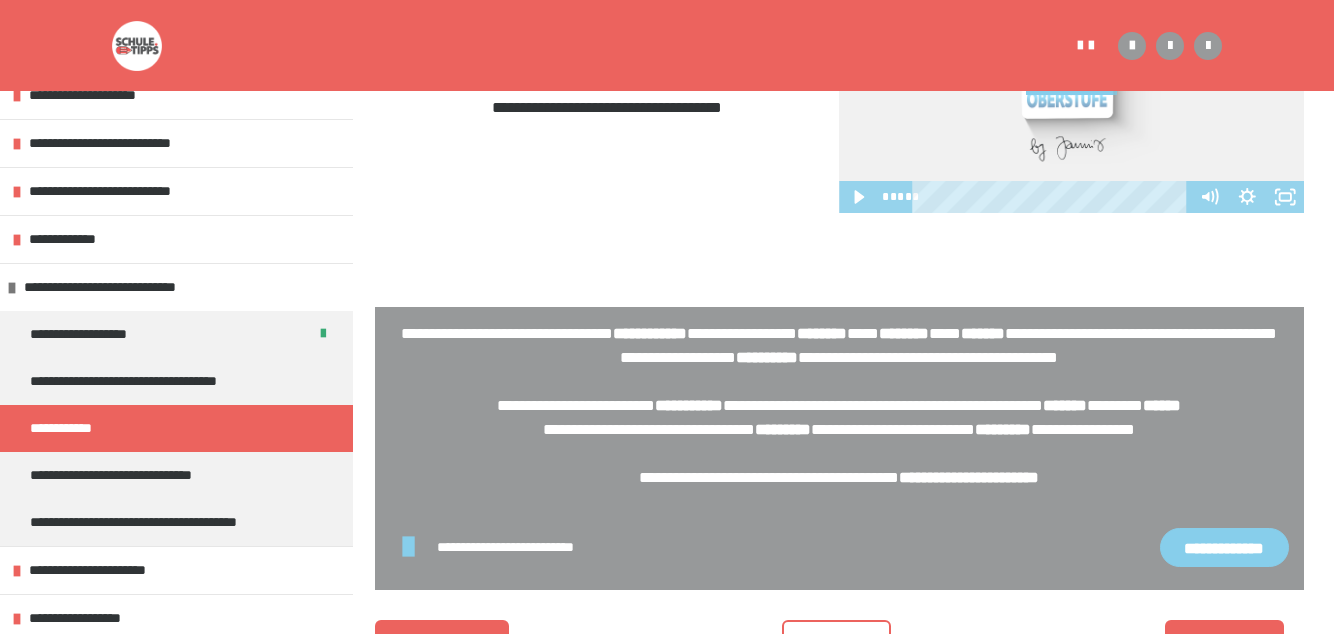 click on "**********" at bounding box center (176, 475) 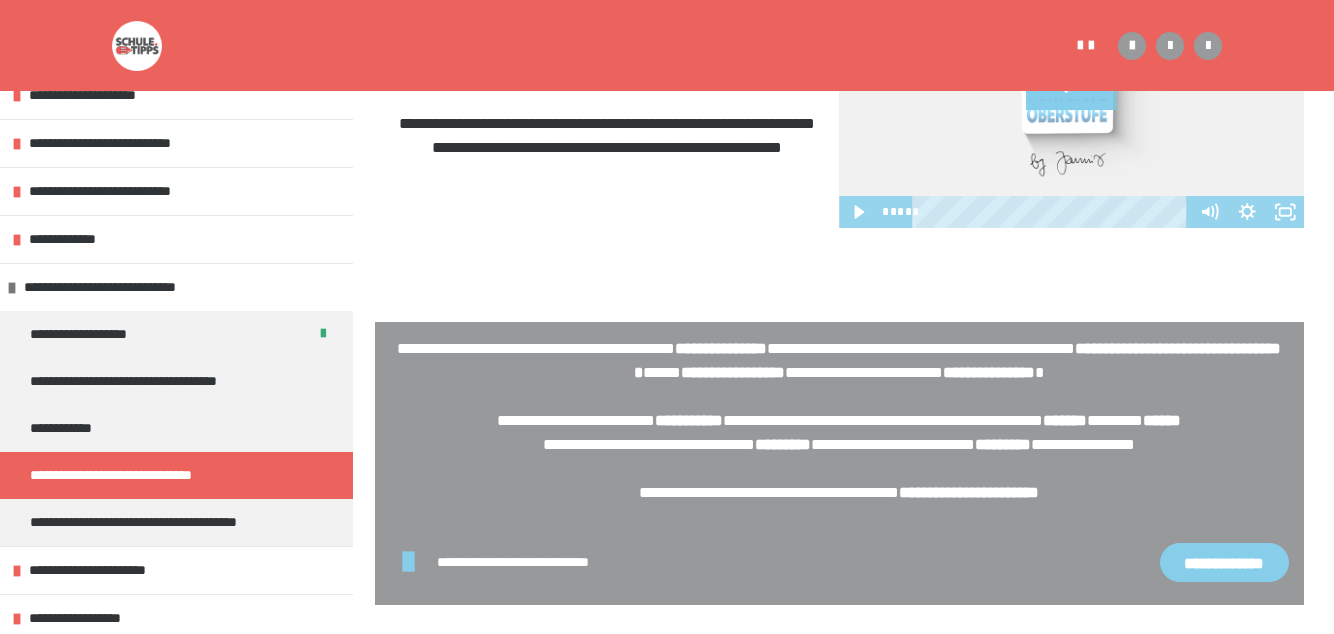 scroll, scrollTop: 588, scrollLeft: 0, axis: vertical 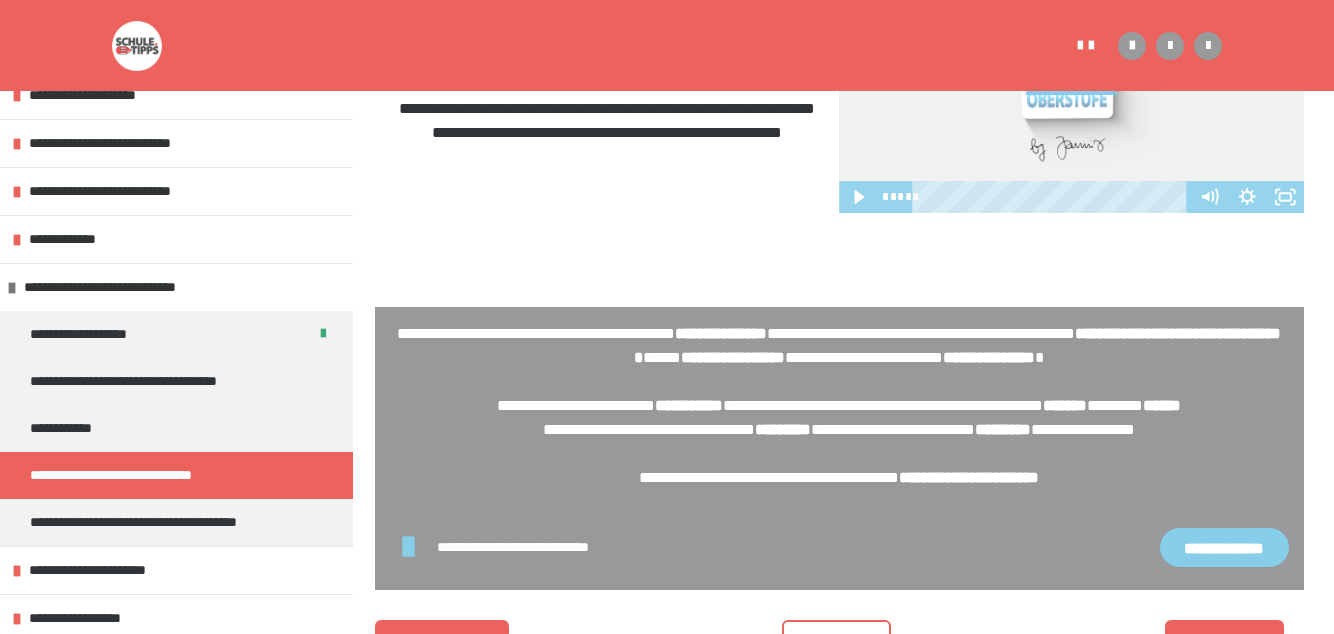 click on "**********" at bounding box center [162, 522] 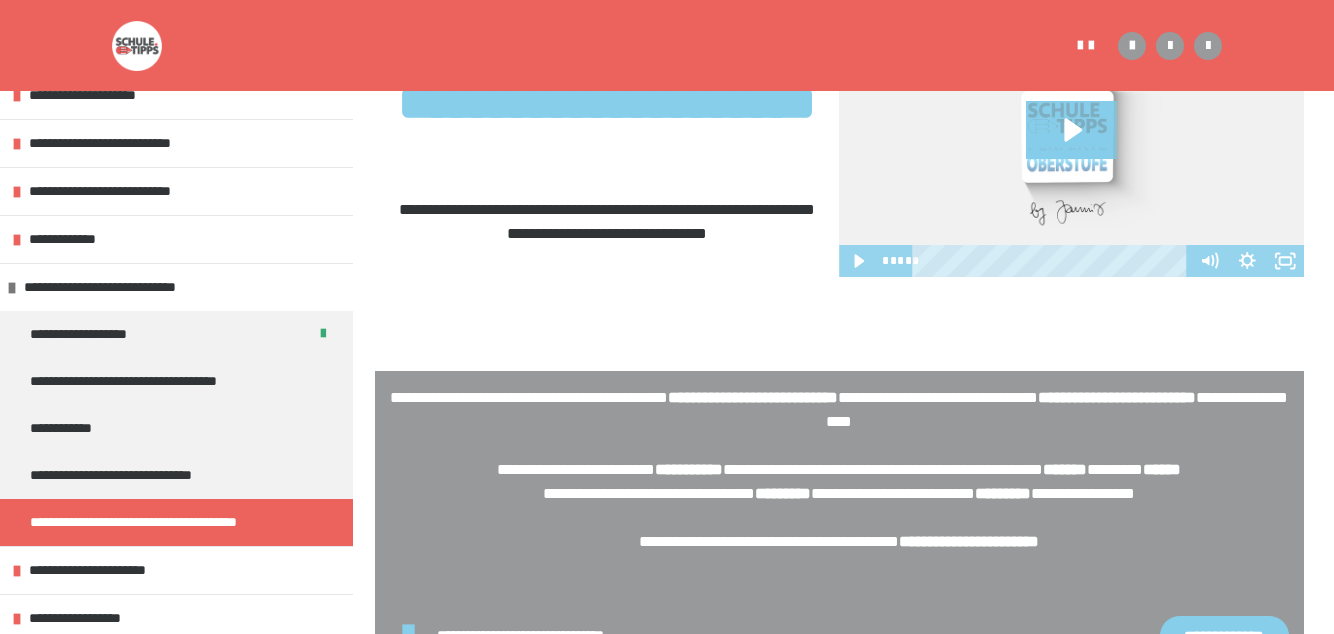 scroll, scrollTop: 526, scrollLeft: 0, axis: vertical 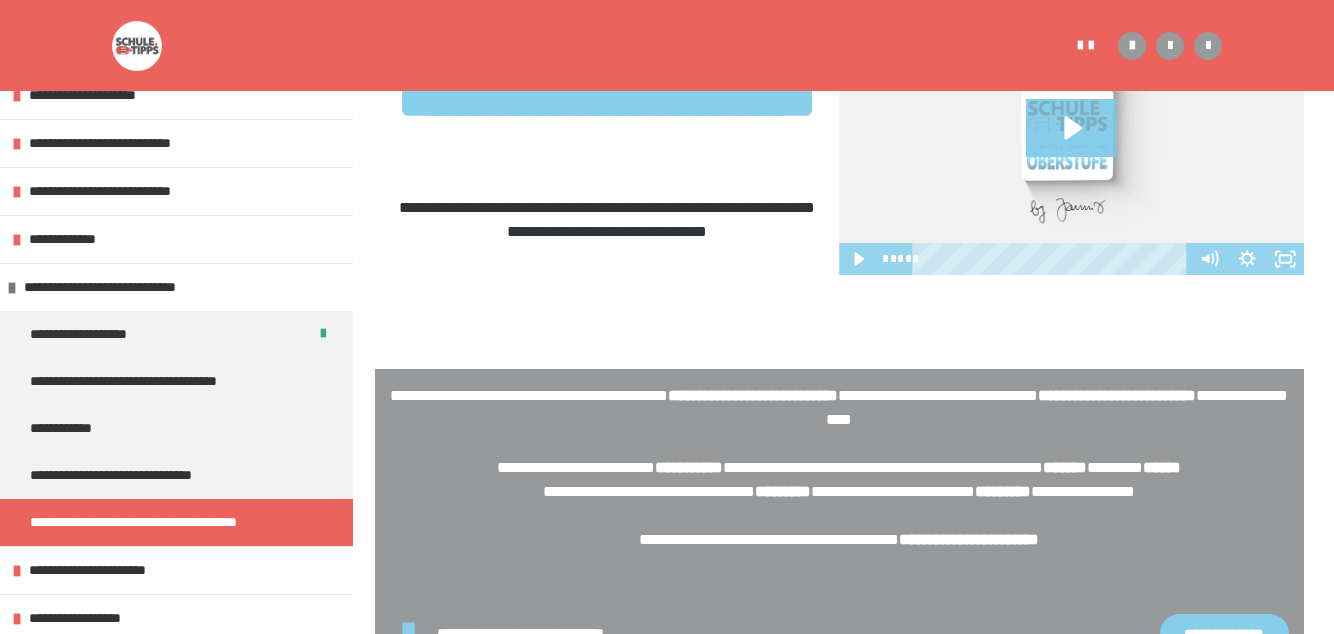 click on "**********" at bounding box center [128, 475] 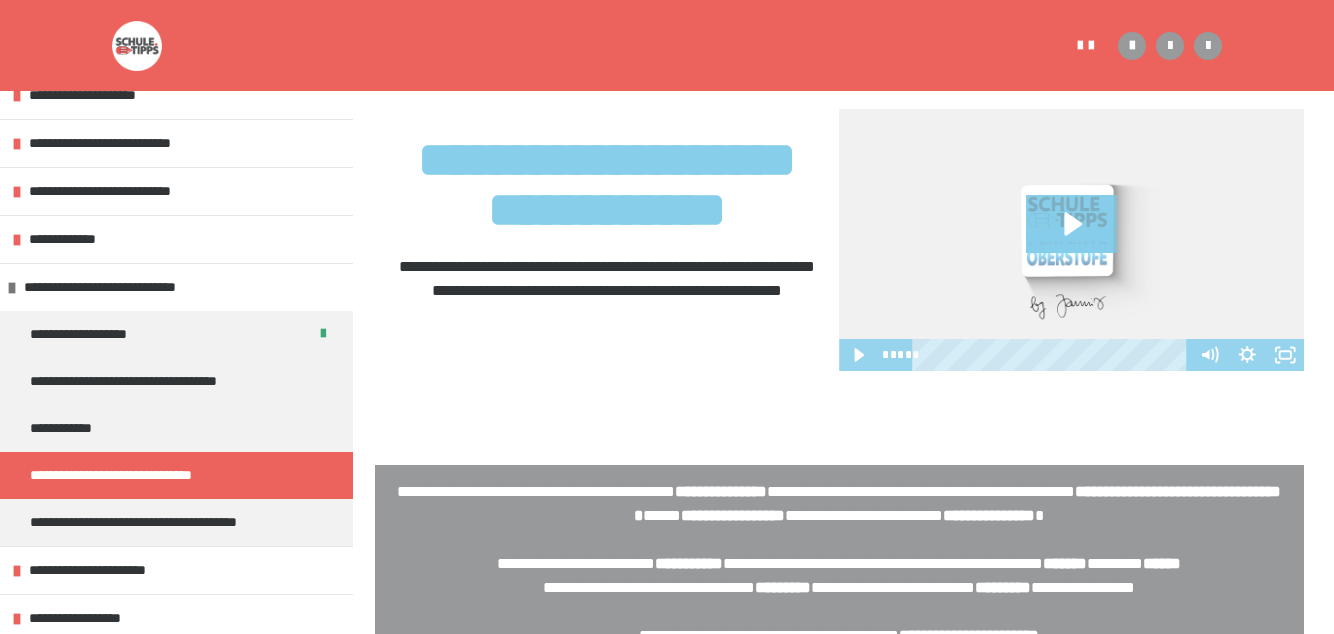 click on "**********" at bounding box center (176, 428) 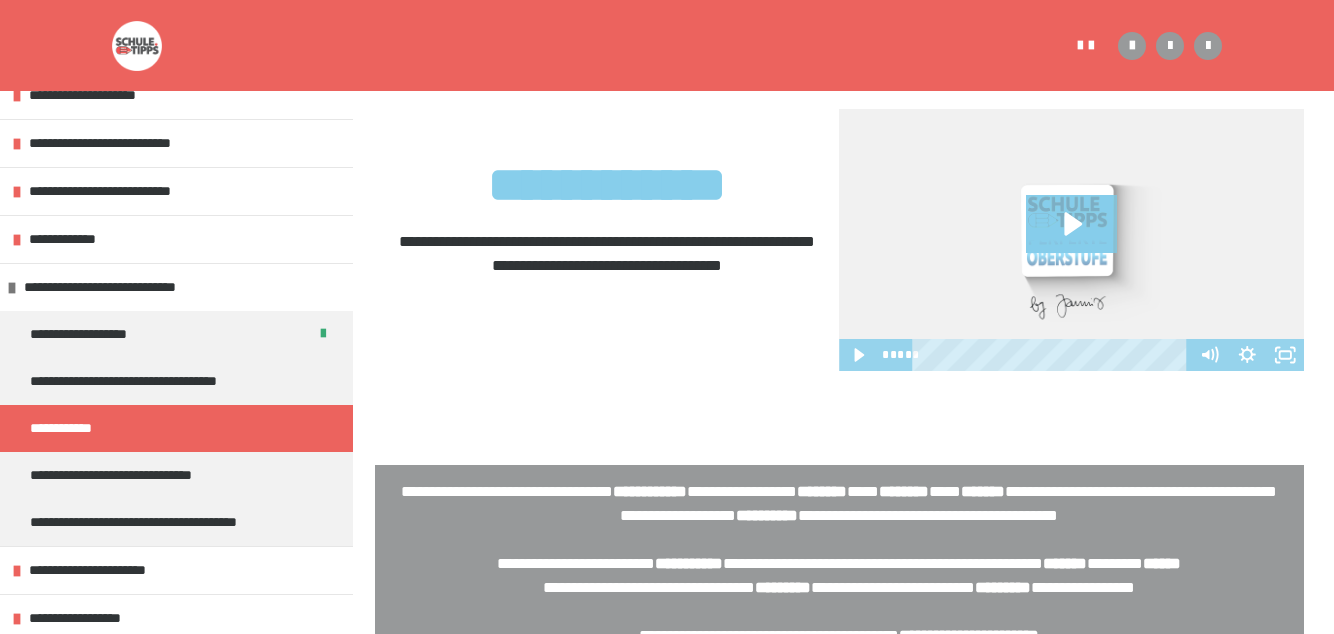 click on "**********" at bounding box center (146, 381) 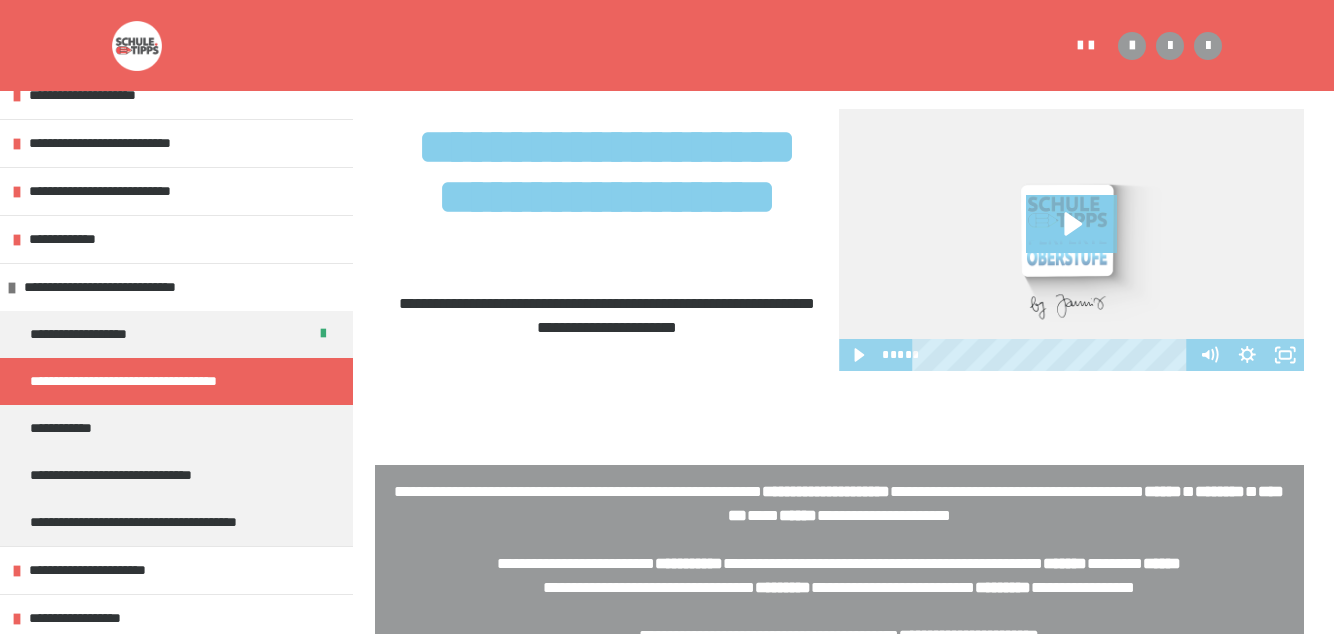 click on "**********" at bounding box center [176, 287] 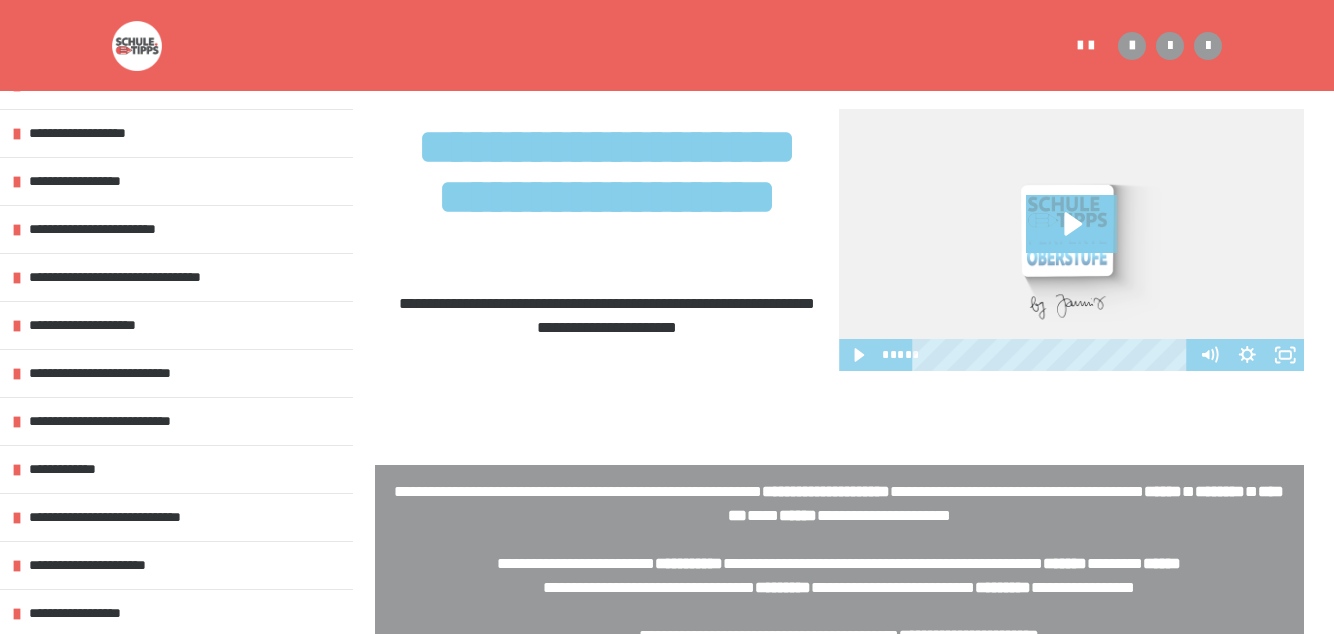 scroll, scrollTop: 40, scrollLeft: 0, axis: vertical 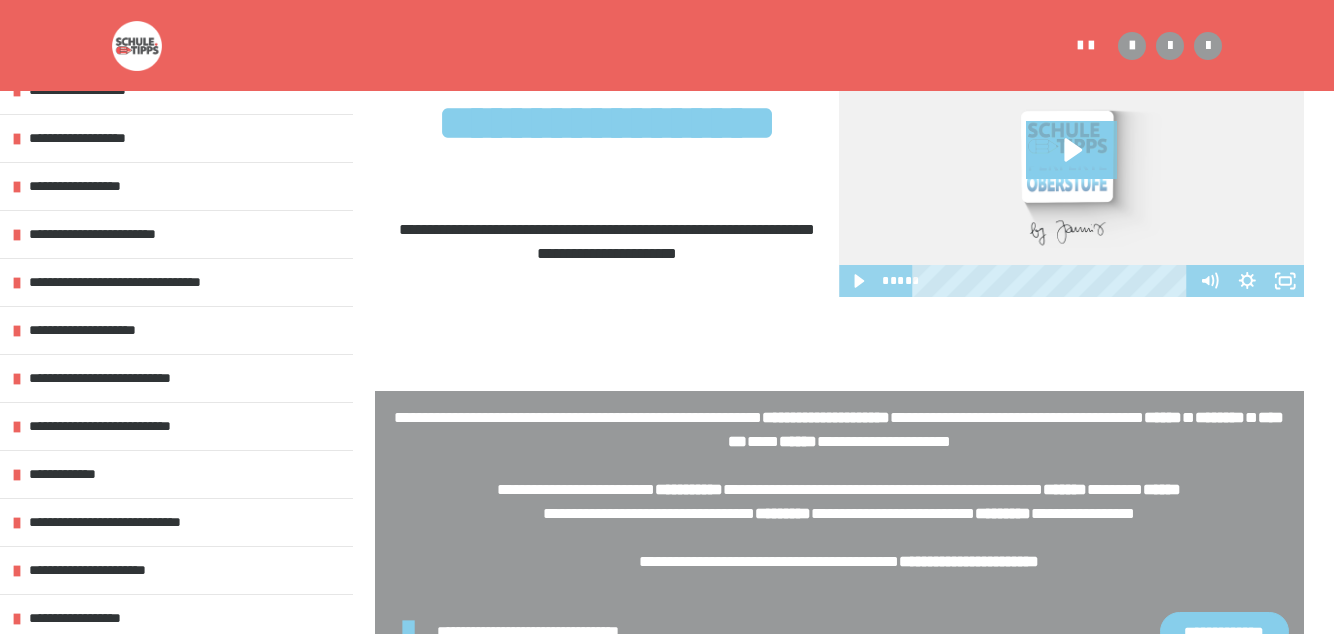 click on "**********" at bounding box center [106, 570] 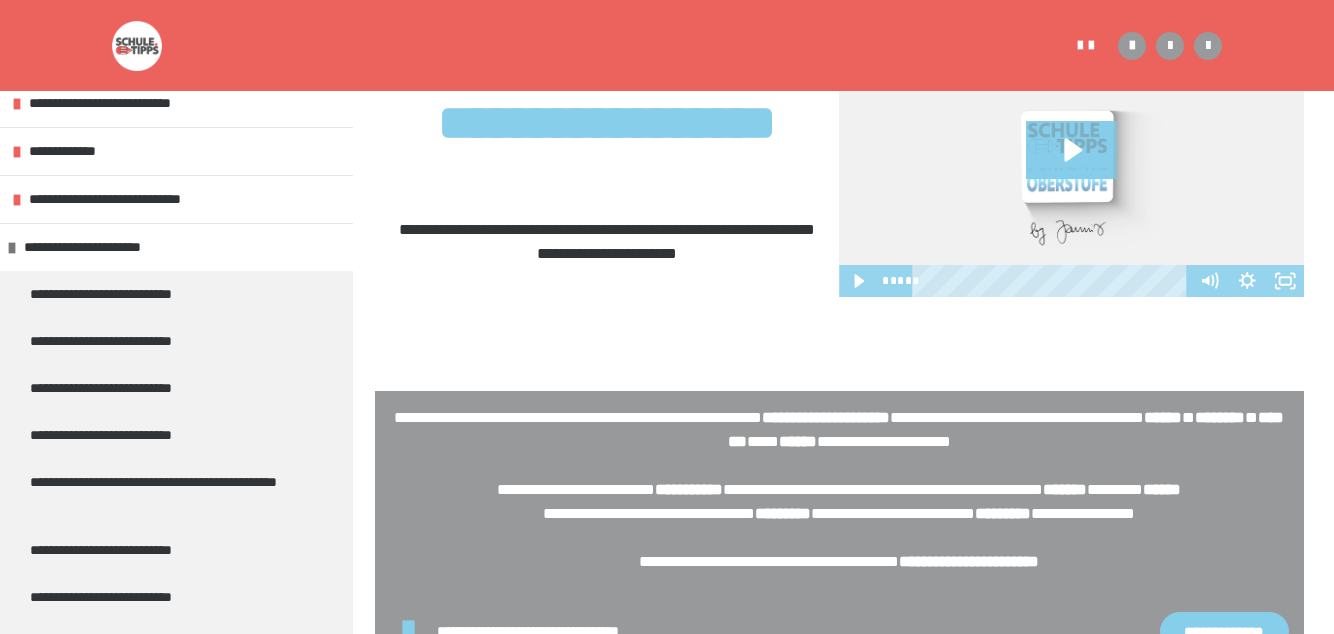 scroll, scrollTop: 366, scrollLeft: 0, axis: vertical 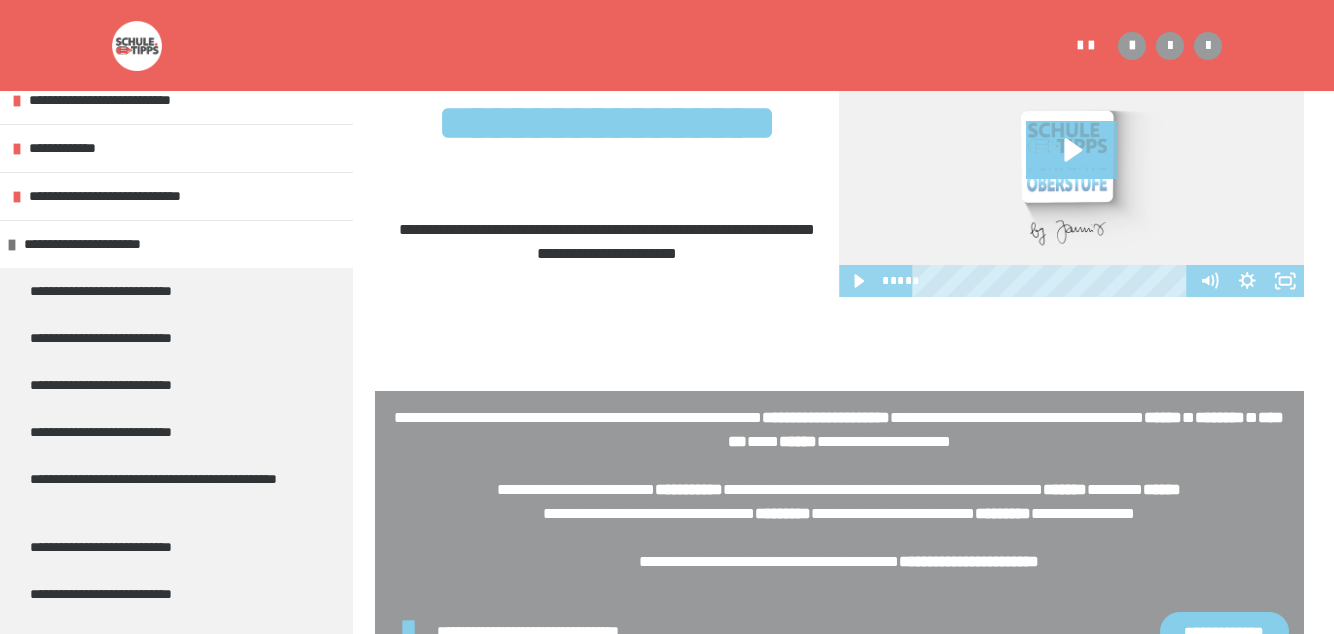 click on "**********" at bounding box center (176, 291) 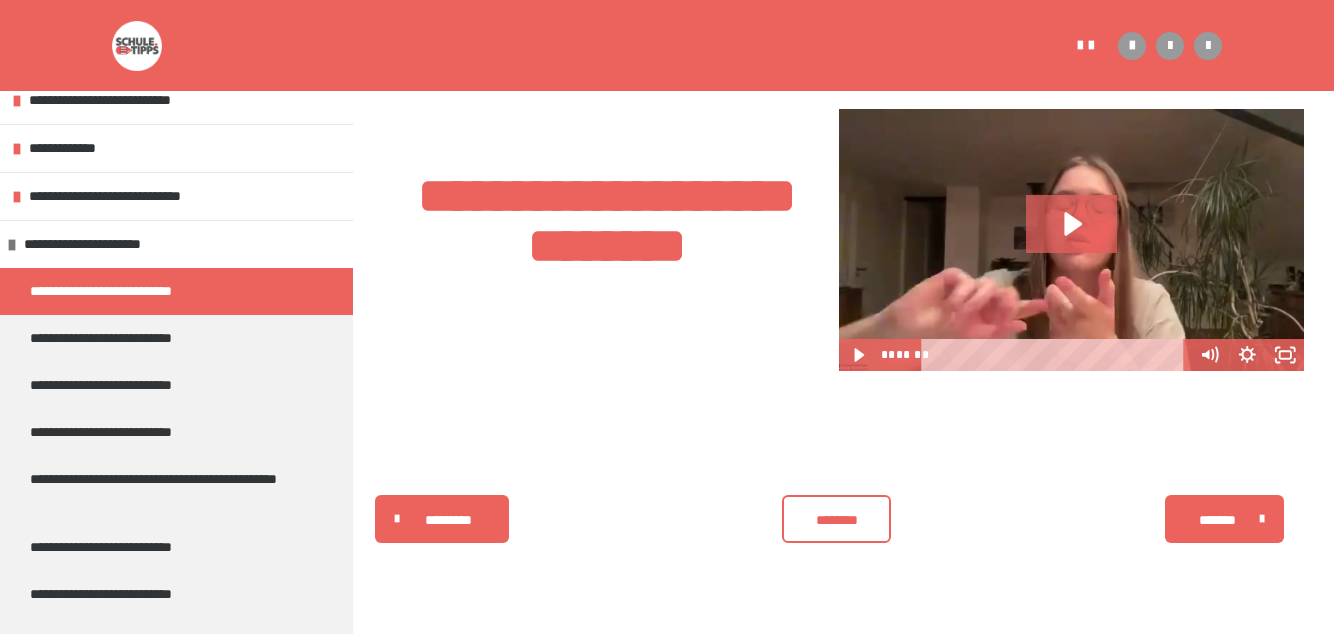 click on "**********" at bounding box center (176, 338) 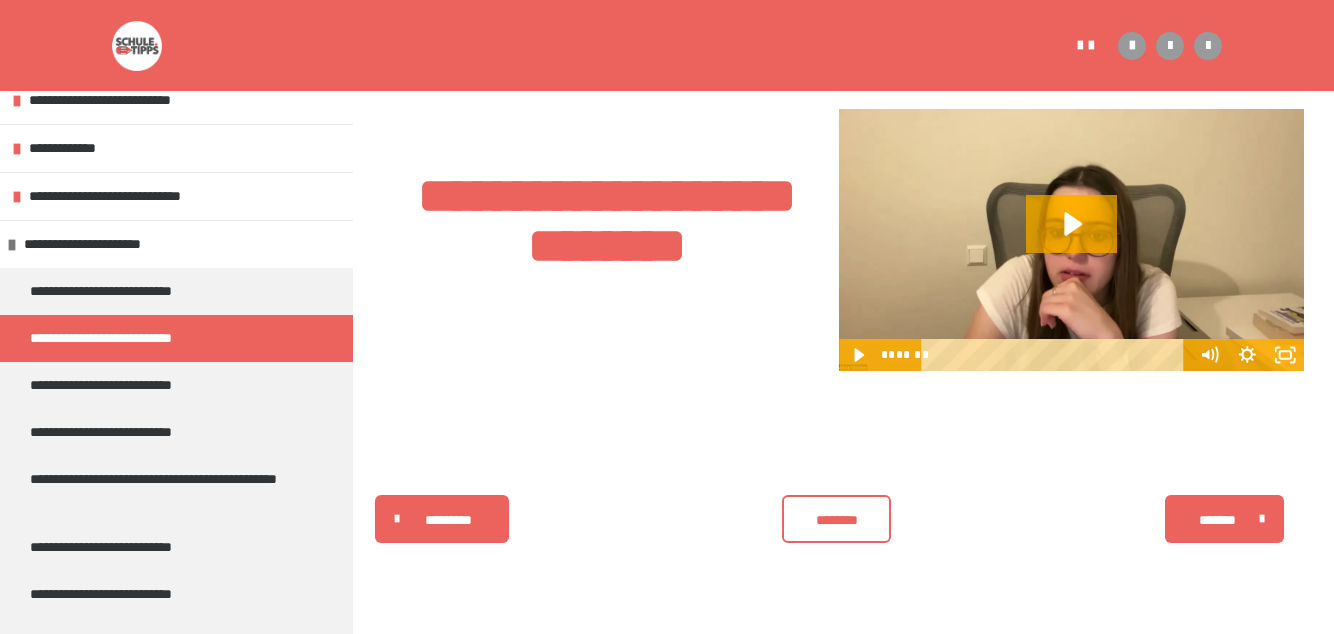 click on "**********" at bounding box center (176, 244) 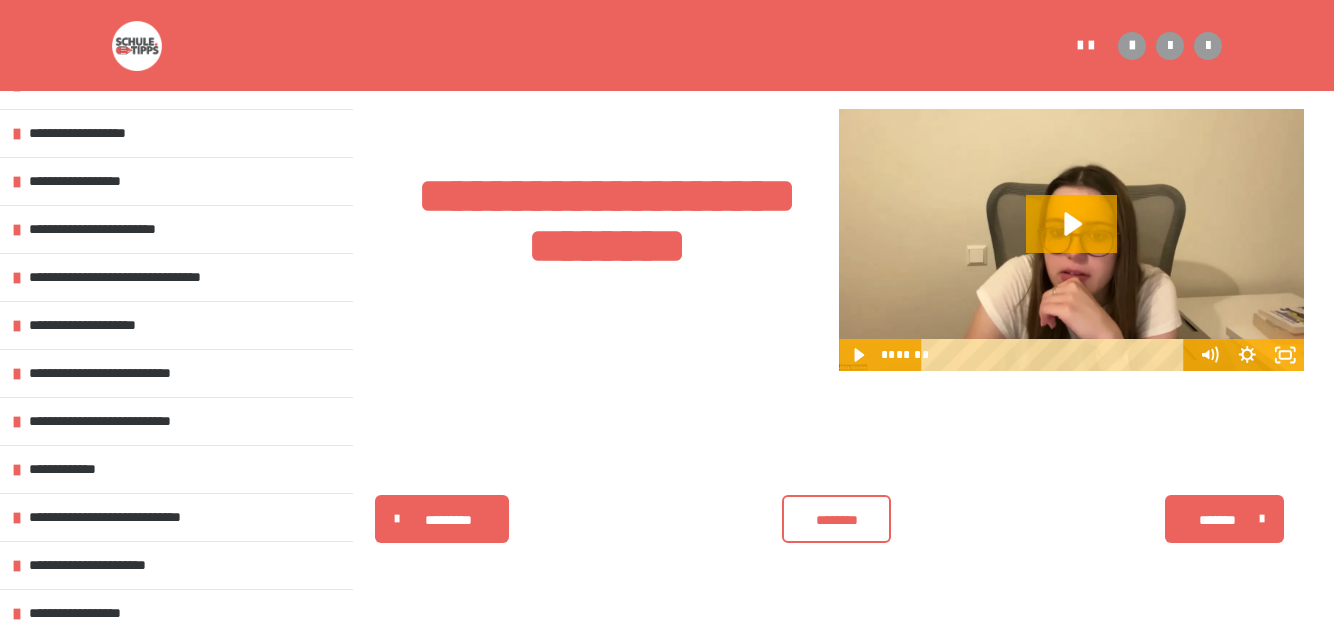 scroll, scrollTop: 40, scrollLeft: 0, axis: vertical 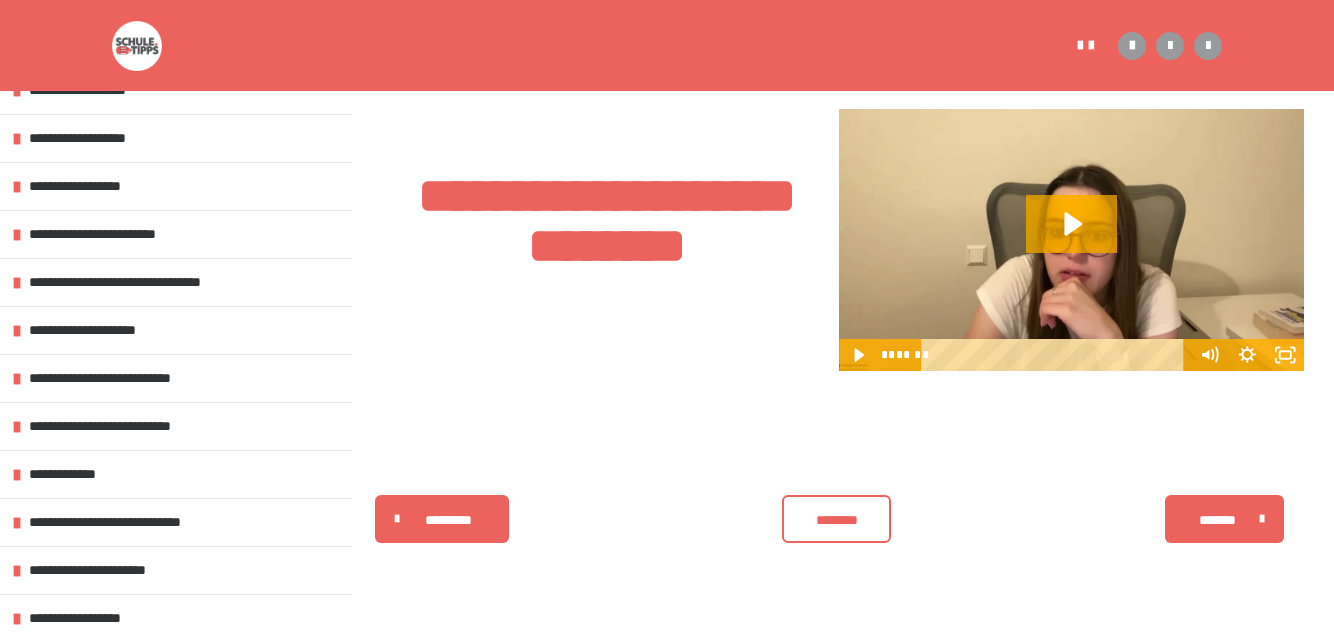 click on "**********" at bounding box center [176, 618] 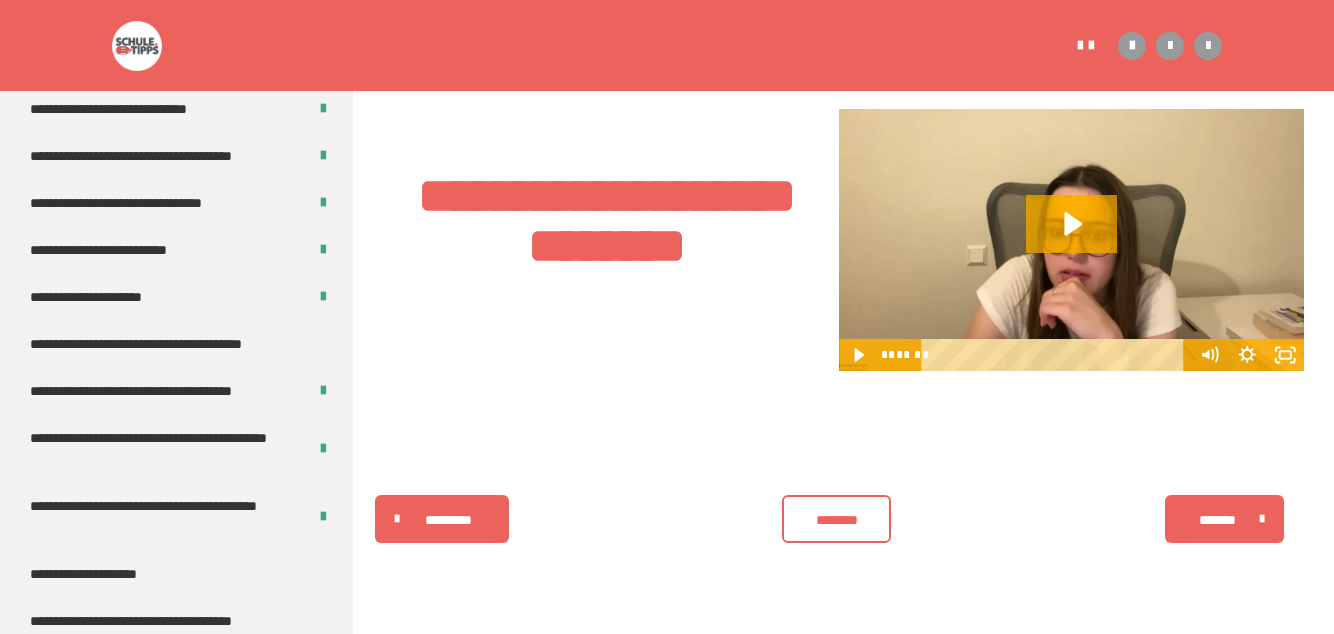 scroll, scrollTop: 597, scrollLeft: 0, axis: vertical 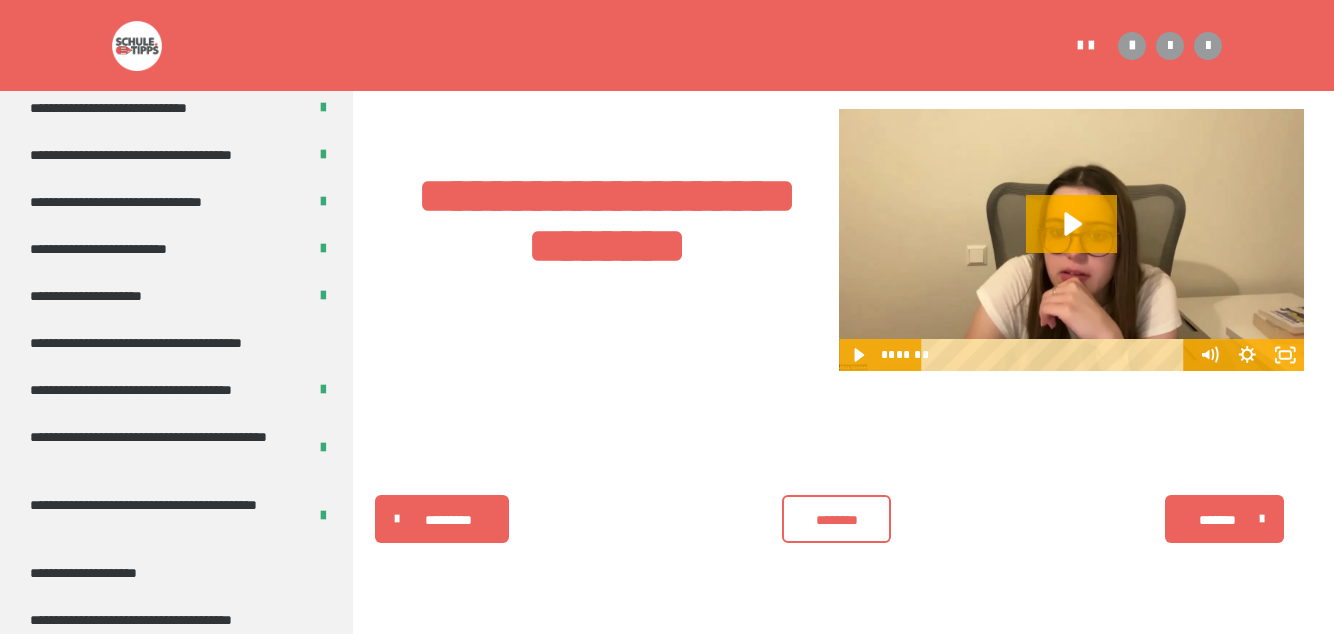 click on "**********" at bounding box center [167, 343] 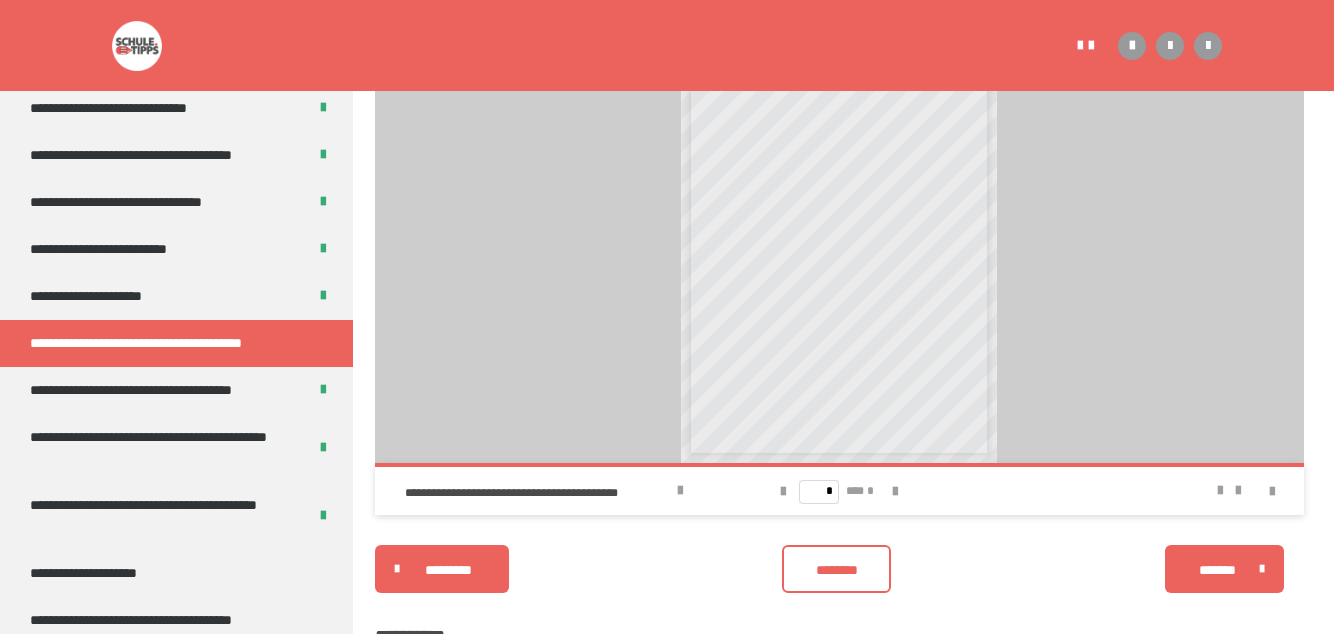 scroll, scrollTop: 10, scrollLeft: 0, axis: vertical 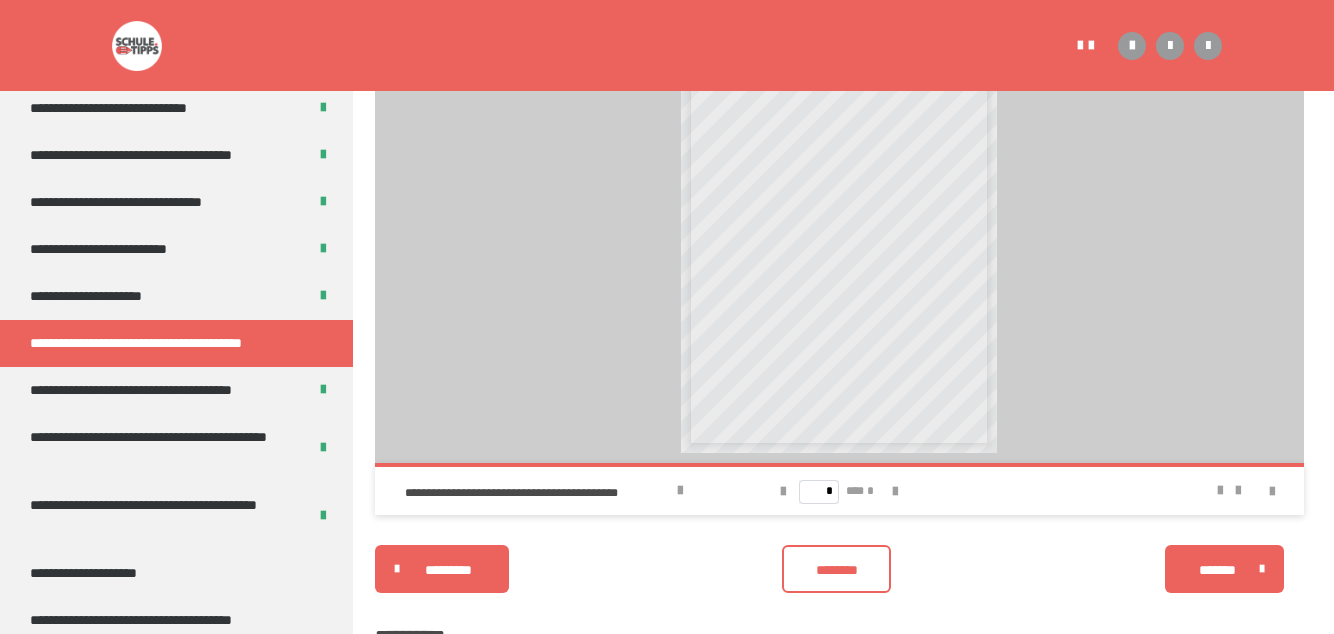 click on "**********" at bounding box center (163, 620) 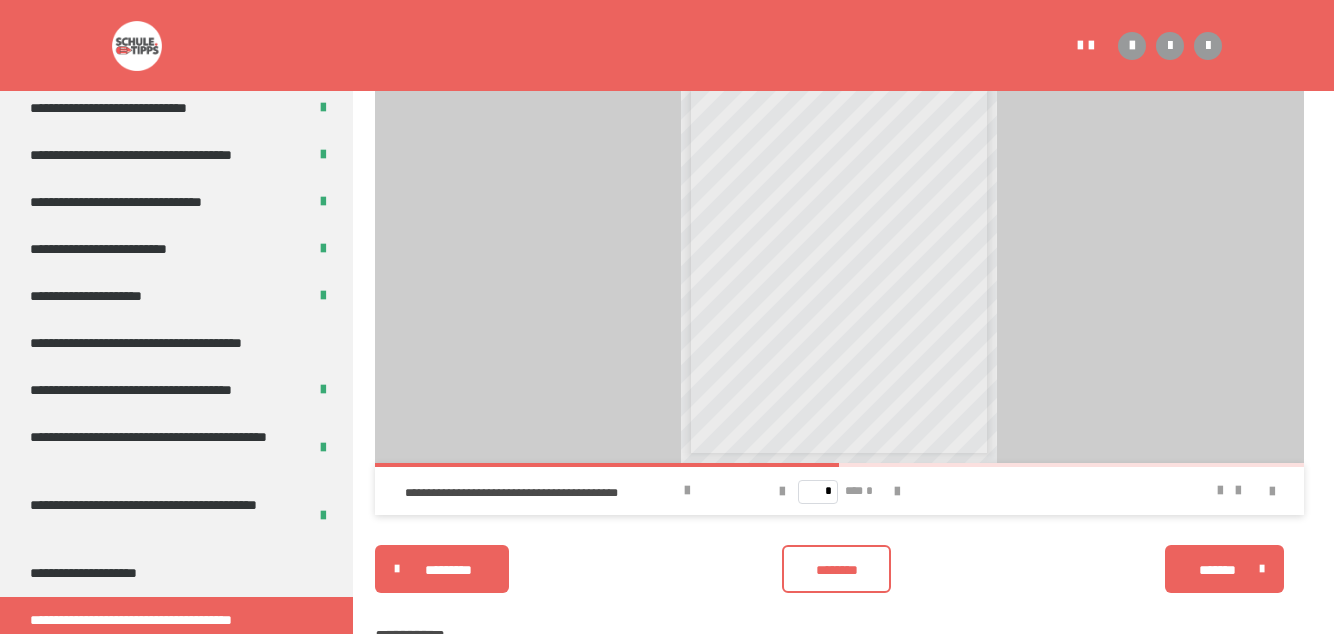 click on "**********" at bounding box center [176, 667] 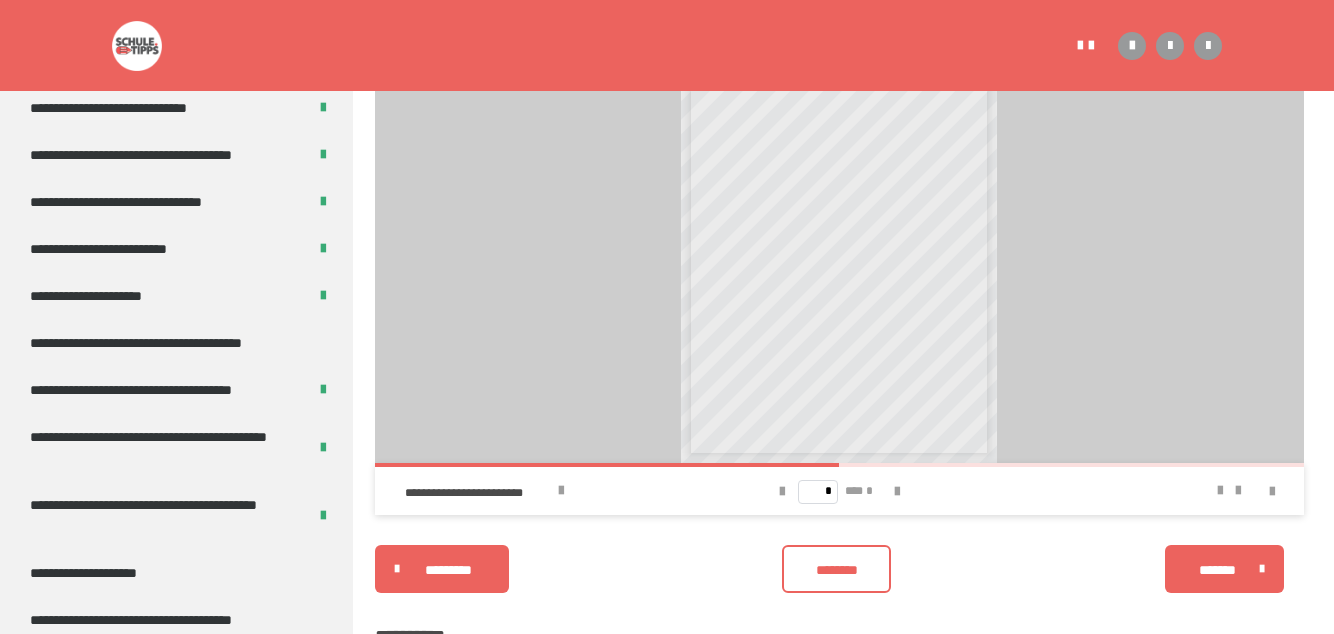 scroll, scrollTop: 646, scrollLeft: 0, axis: vertical 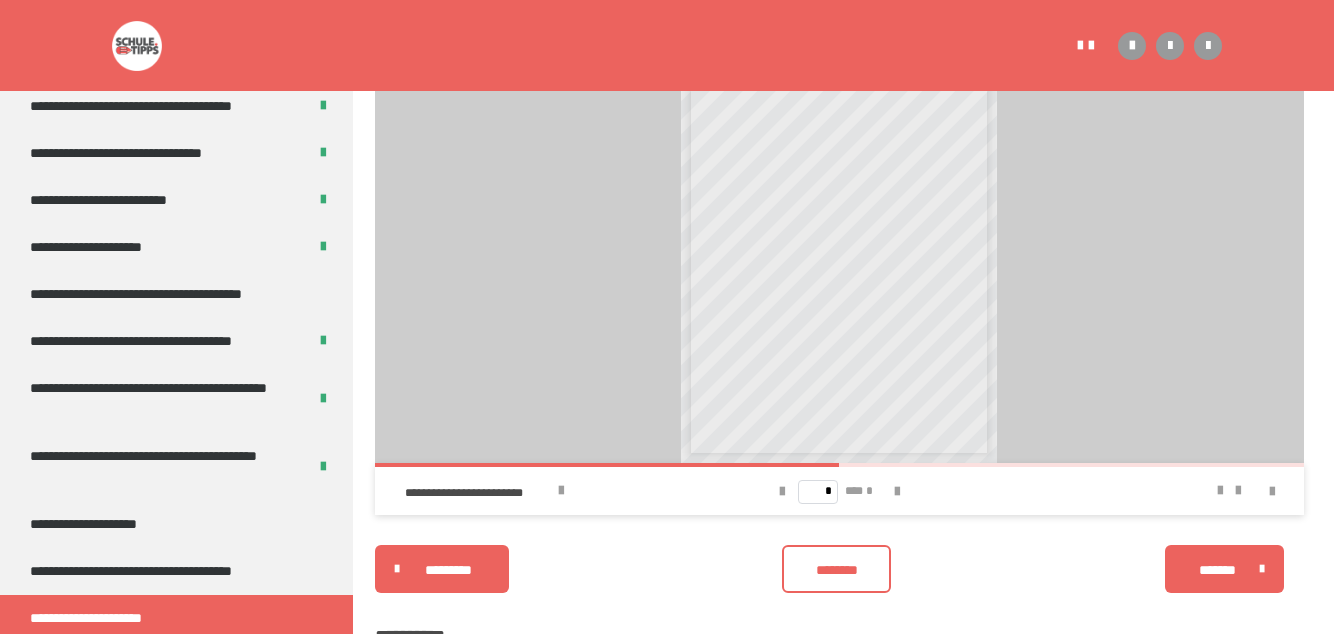 click on "**********" at bounding box center [148, 666] 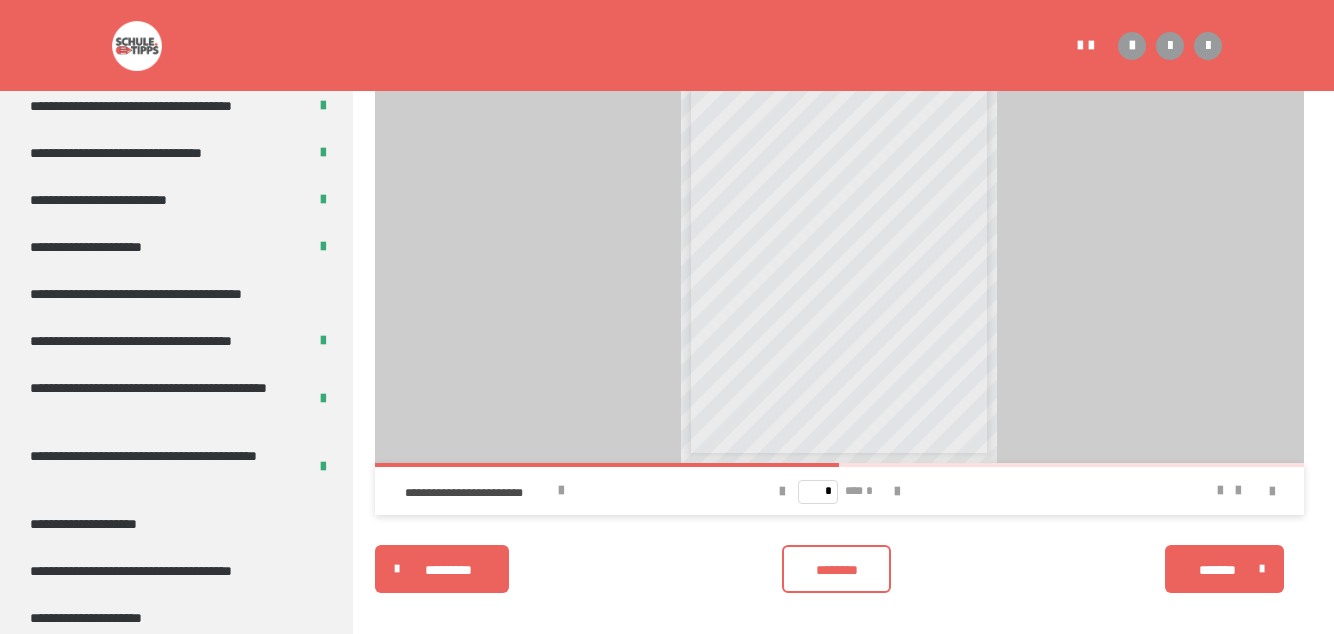 scroll, scrollTop: 475, scrollLeft: 0, axis: vertical 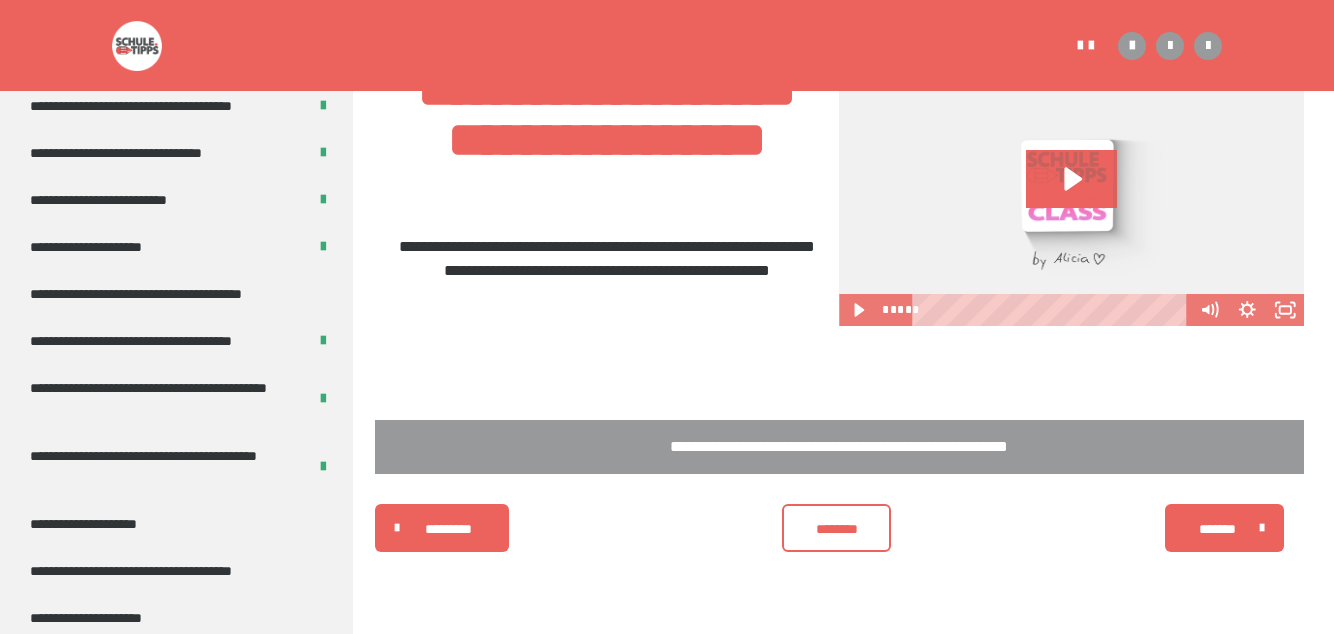 click on "**********" at bounding box center (161, 714) 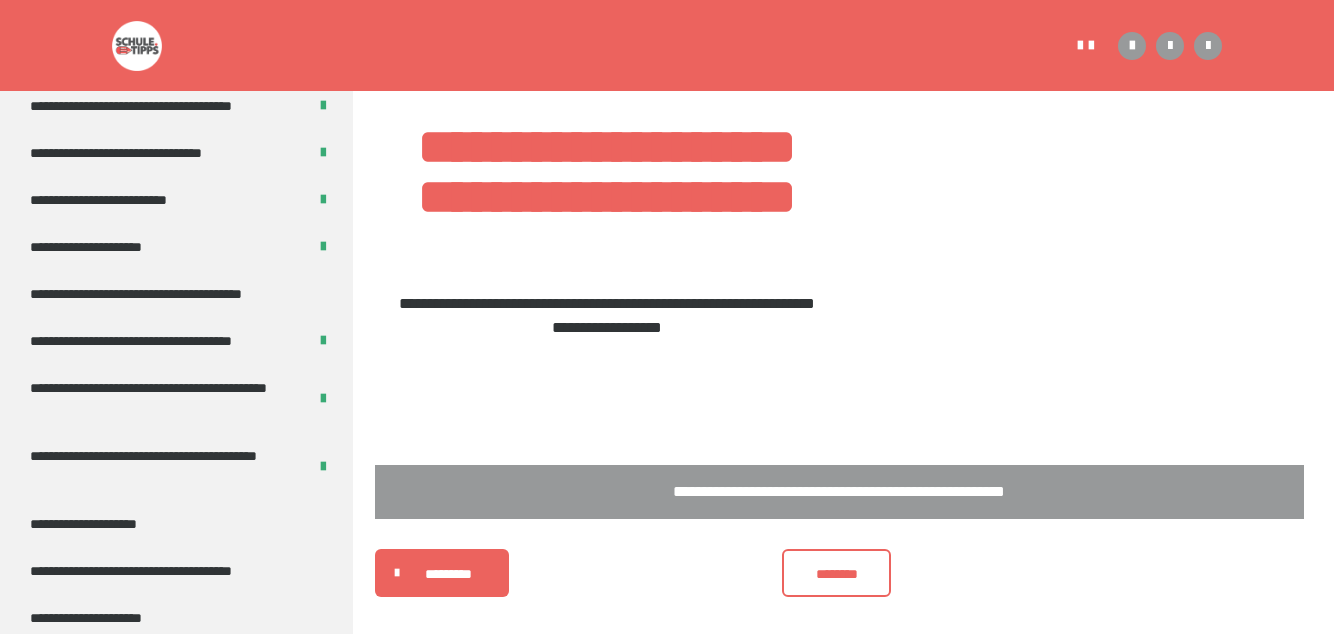 scroll, scrollTop: 0, scrollLeft: 0, axis: both 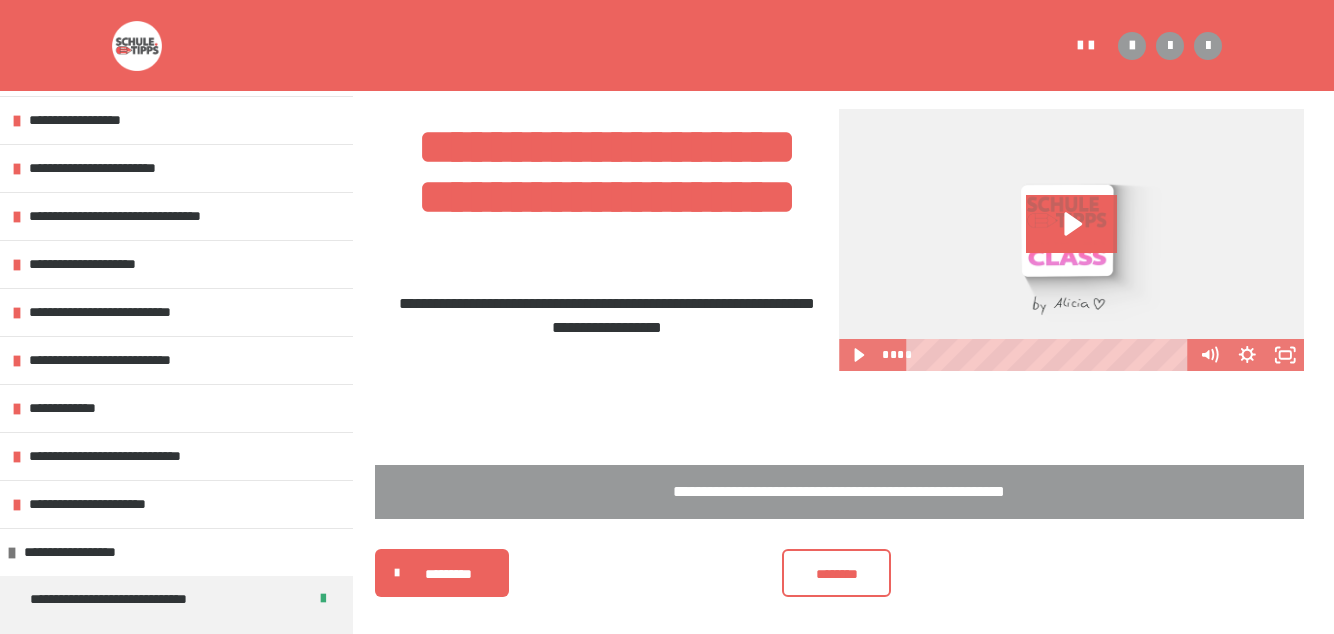 click on "**********" at bounding box center (176, 552) 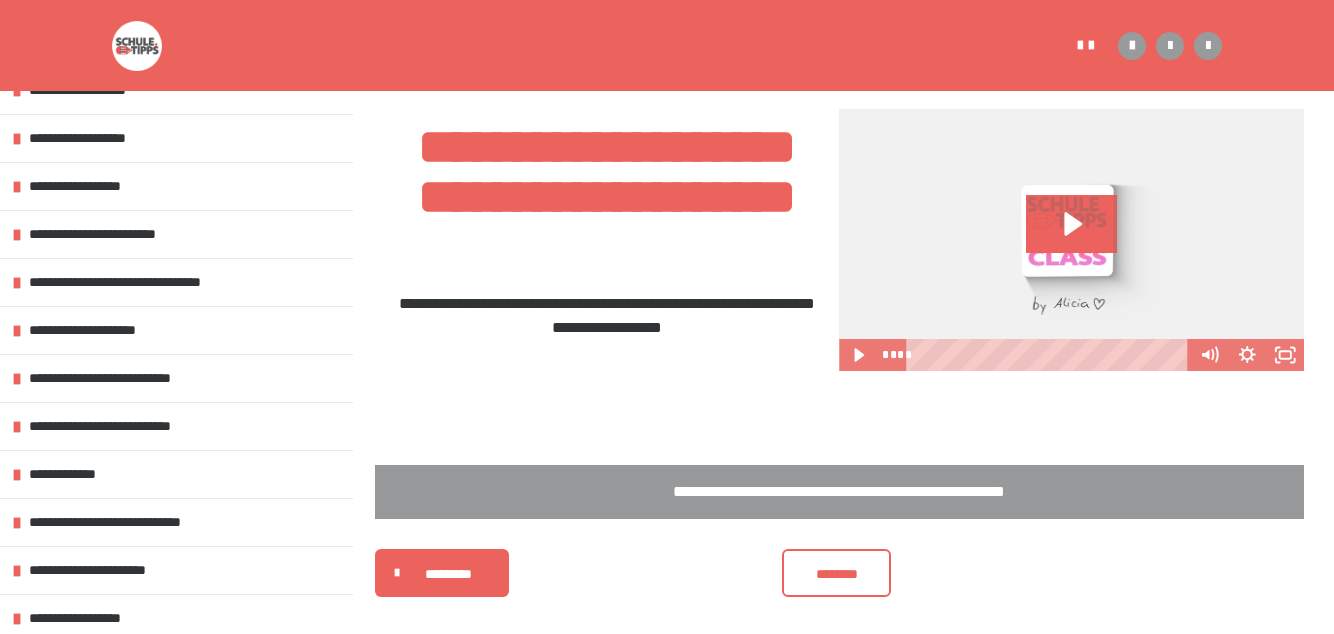 scroll, scrollTop: 0, scrollLeft: 0, axis: both 